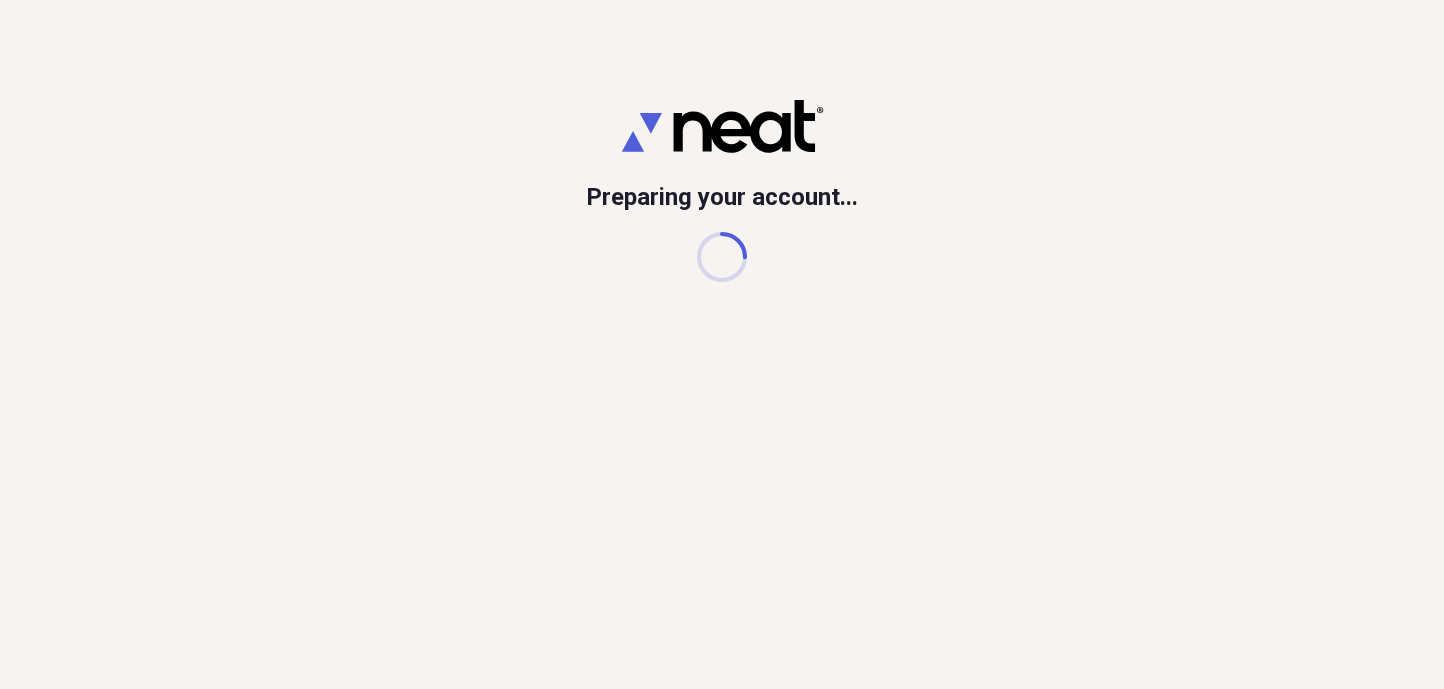 scroll, scrollTop: 0, scrollLeft: 0, axis: both 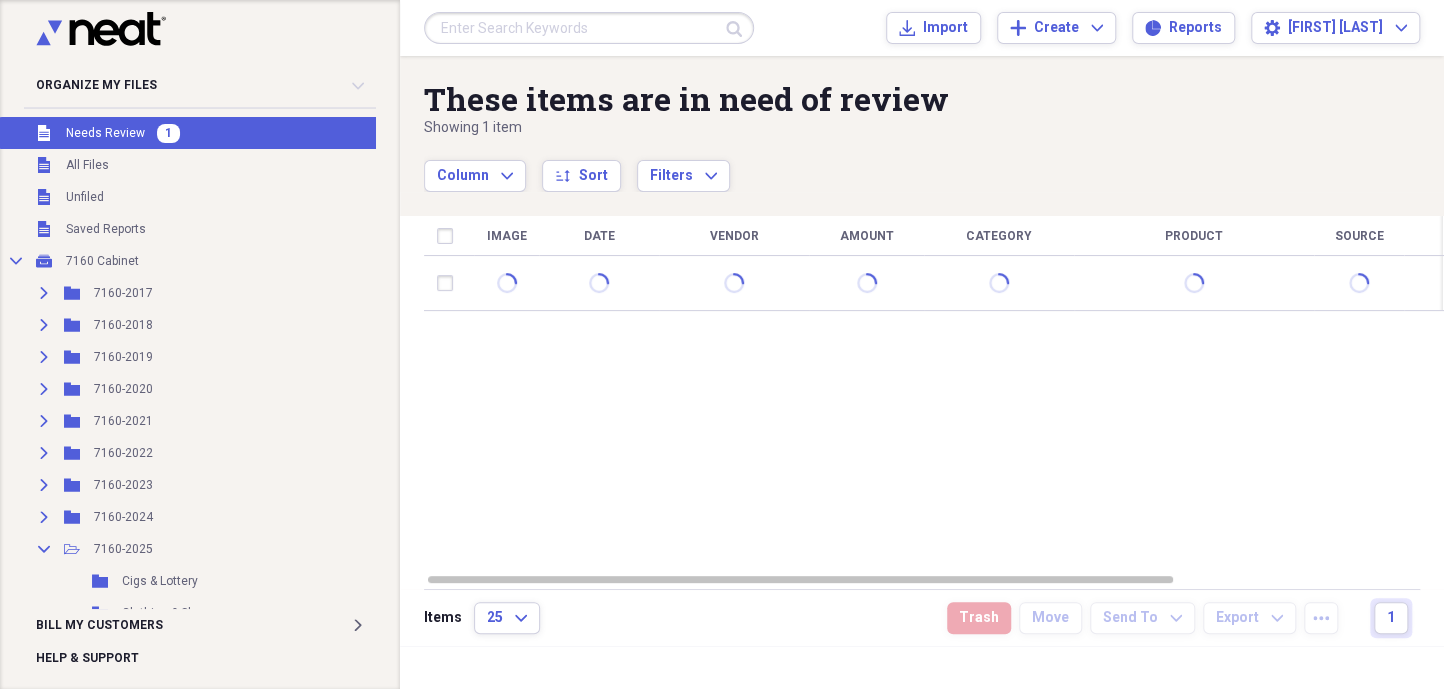 click on "Needs Review" at bounding box center [105, 133] 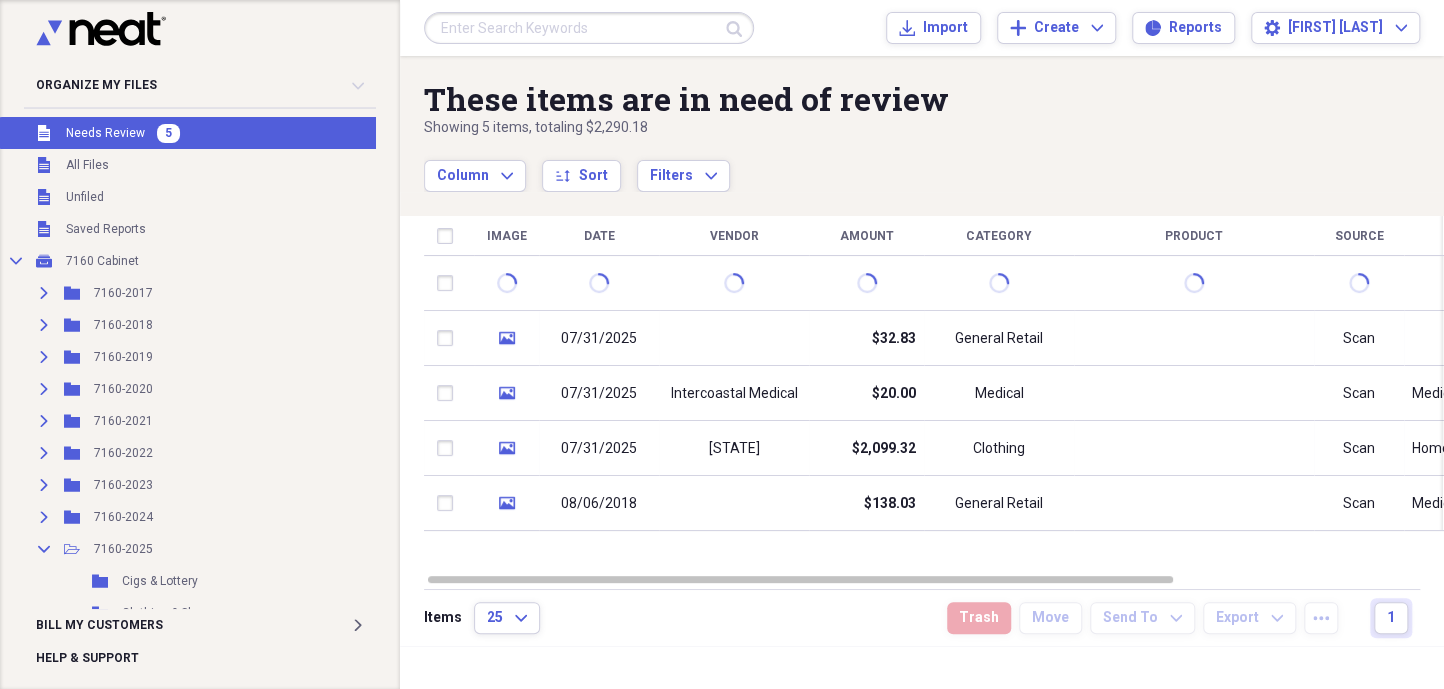 click on "These items are in need of review Showing 5 items , totaling $2,290.18 Column Expand sort Sort Filters  Expand Create Item Expand" at bounding box center [922, 124] 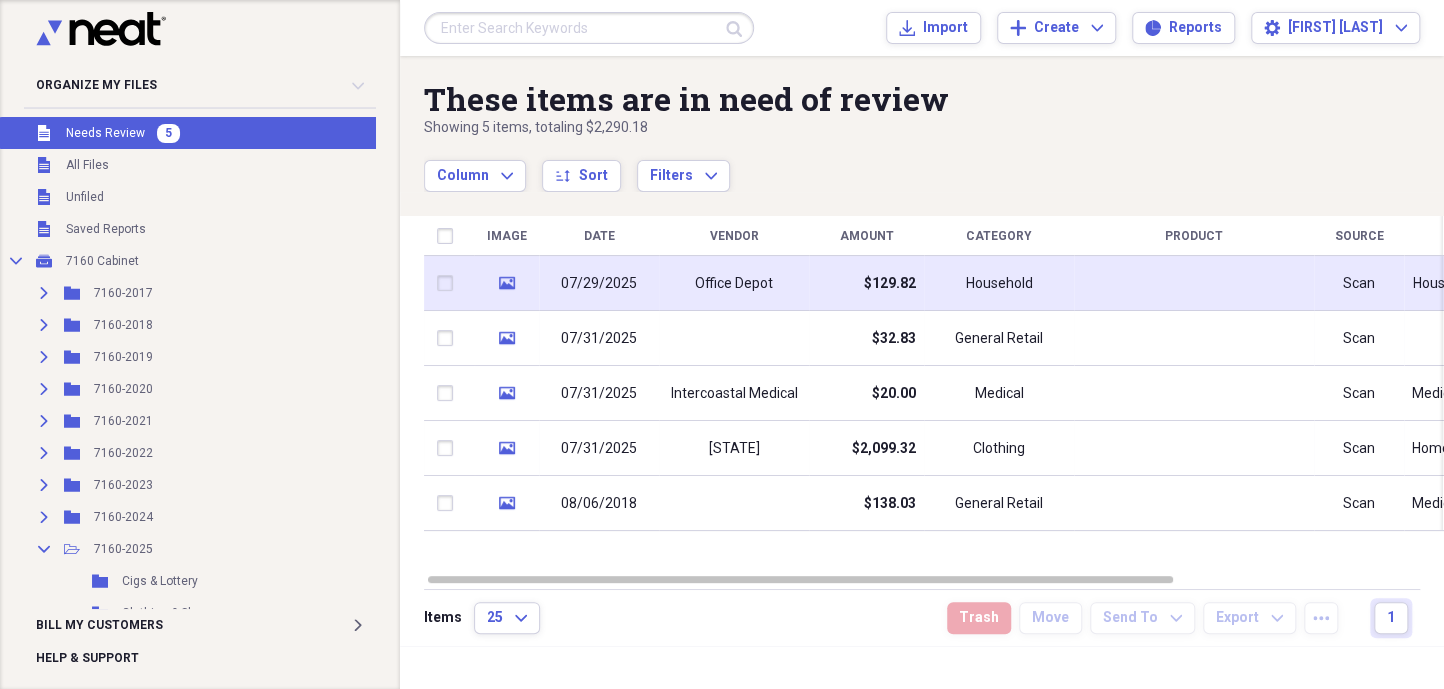 click on "Office Depot" at bounding box center [734, 284] 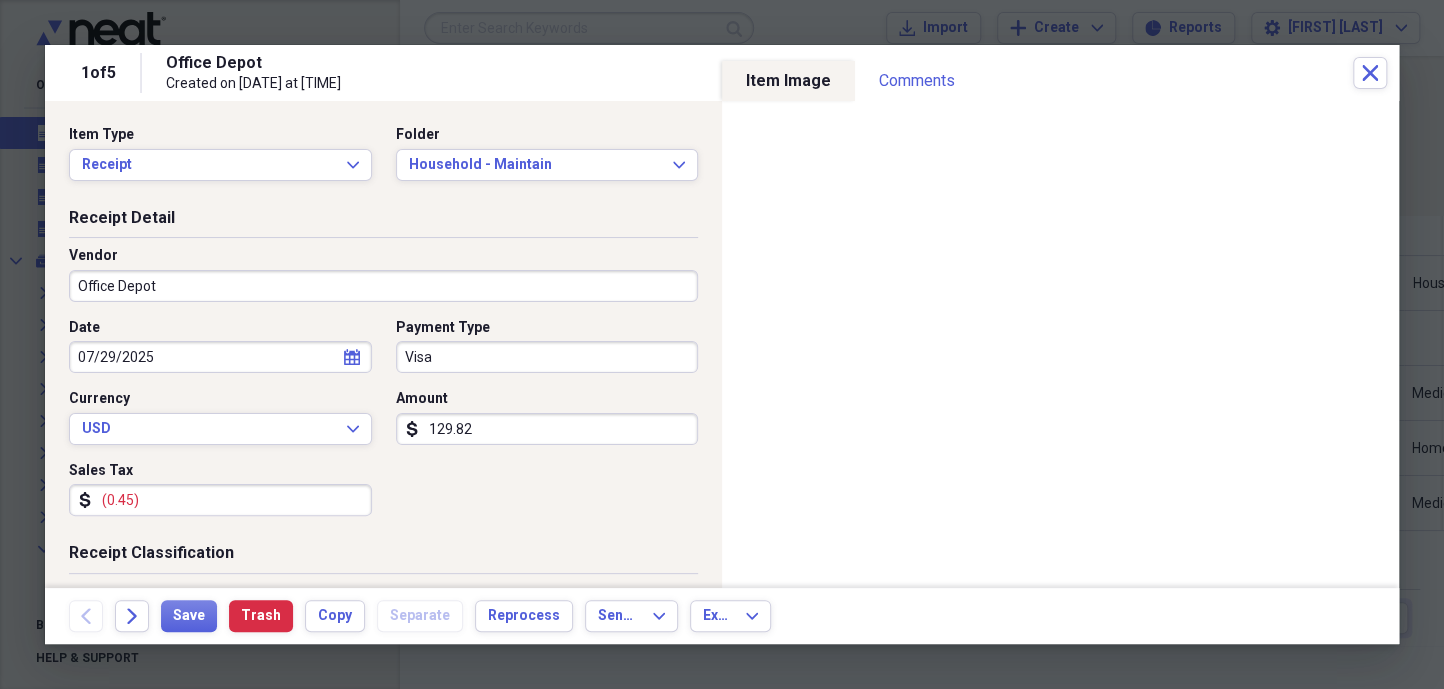 click on "(0.45)" at bounding box center [220, 500] 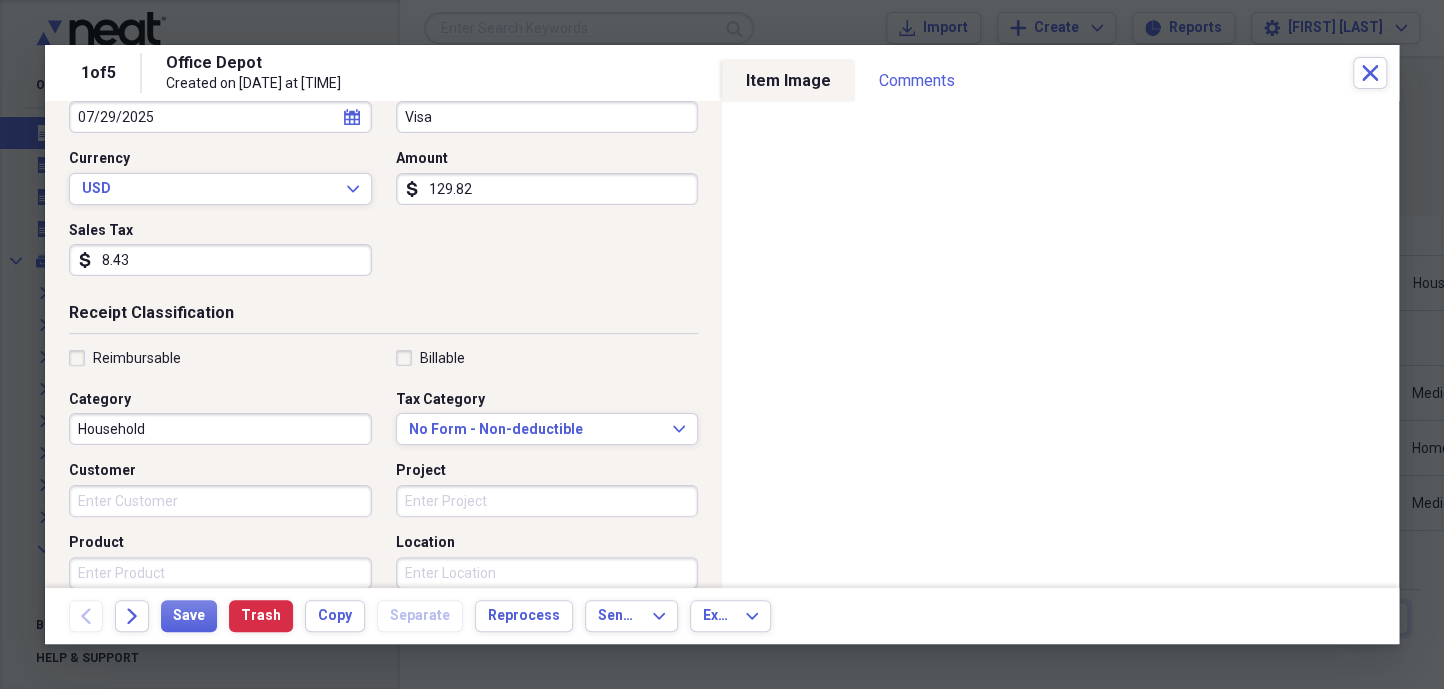 scroll, scrollTop: 272, scrollLeft: 0, axis: vertical 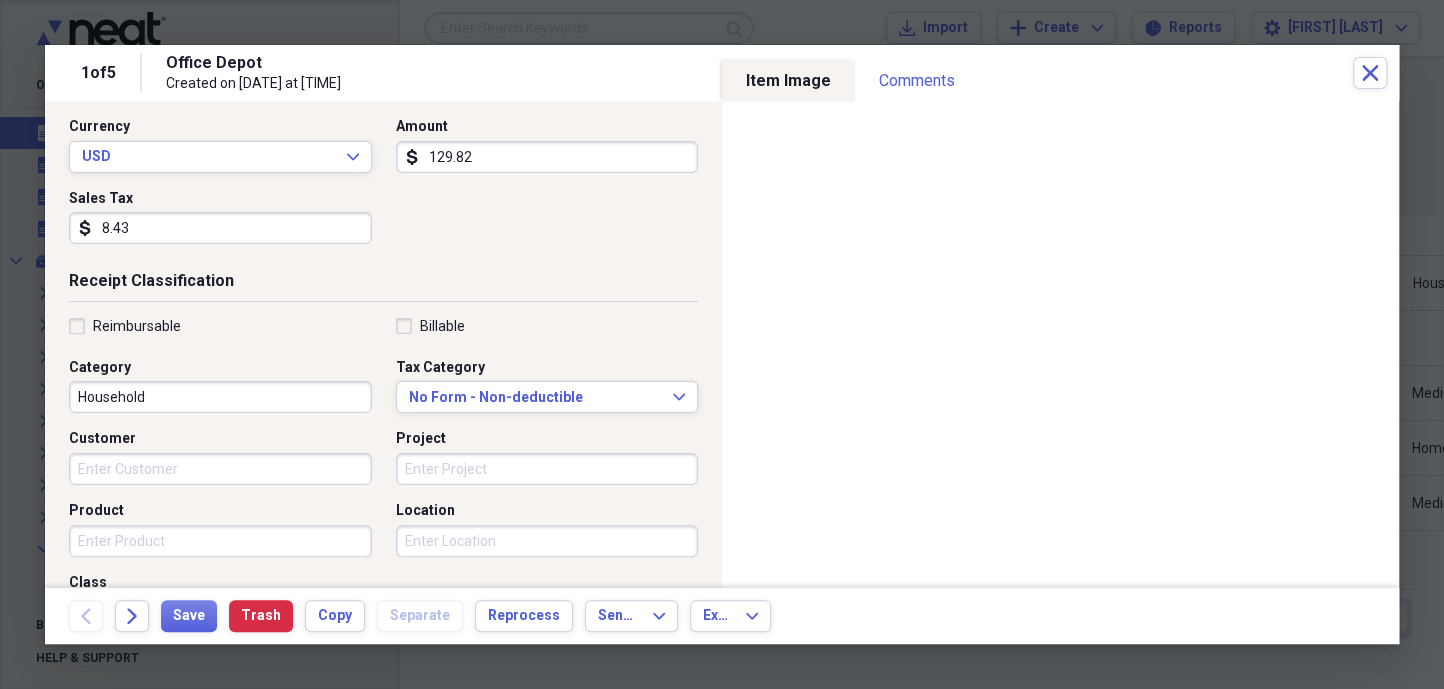 type on "8.43" 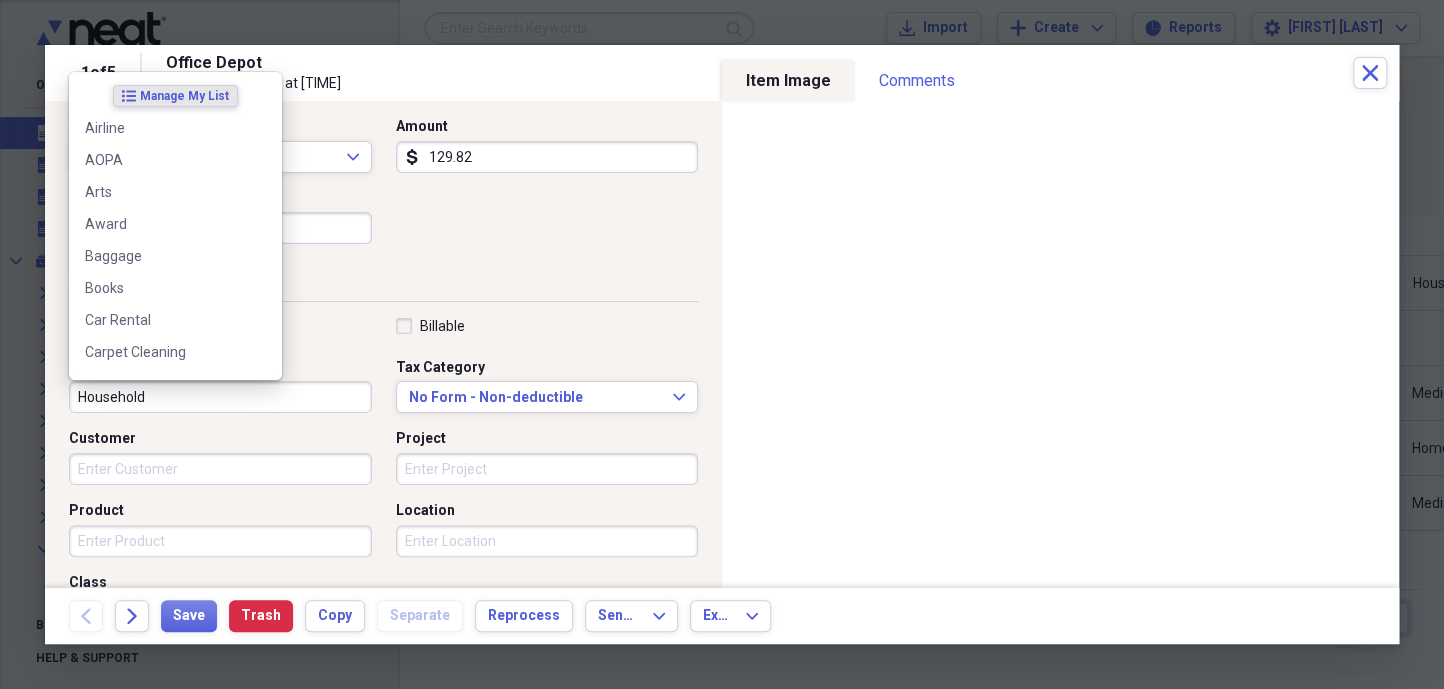 click on "Household" at bounding box center (220, 397) 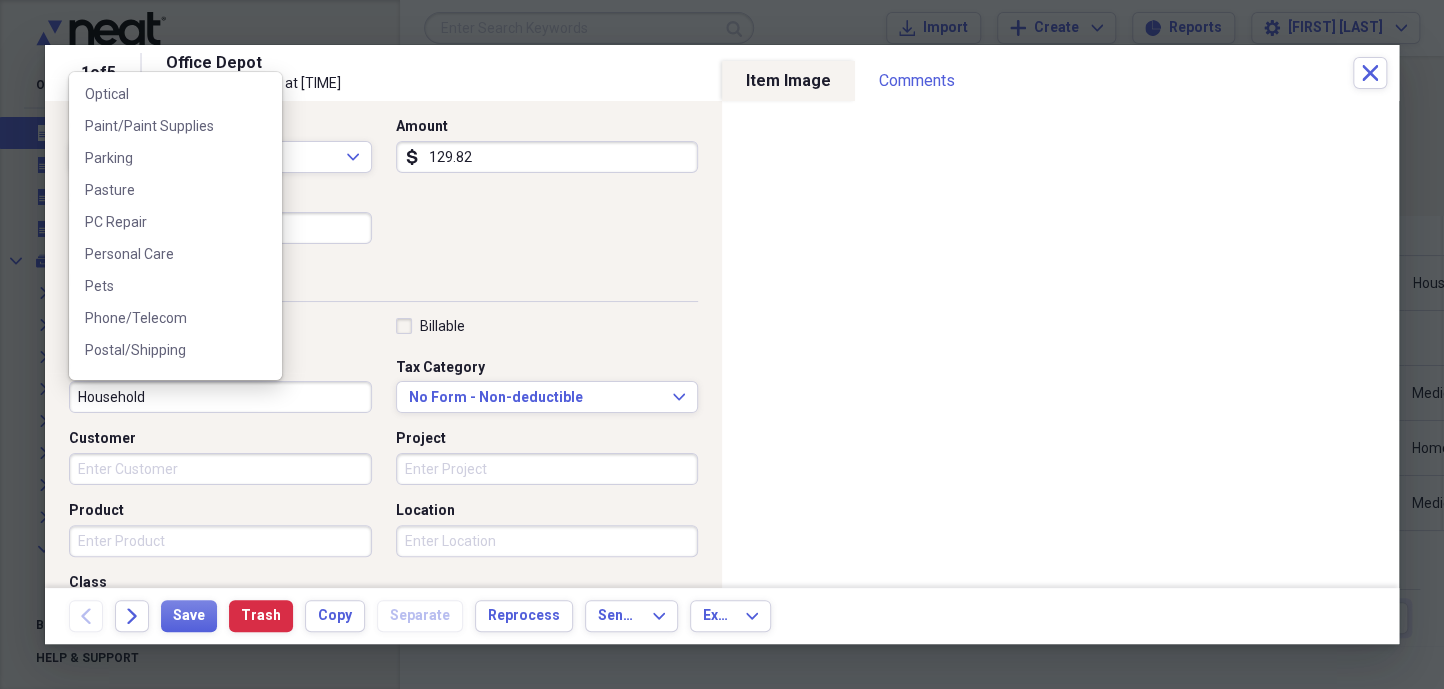 scroll, scrollTop: 2220, scrollLeft: 0, axis: vertical 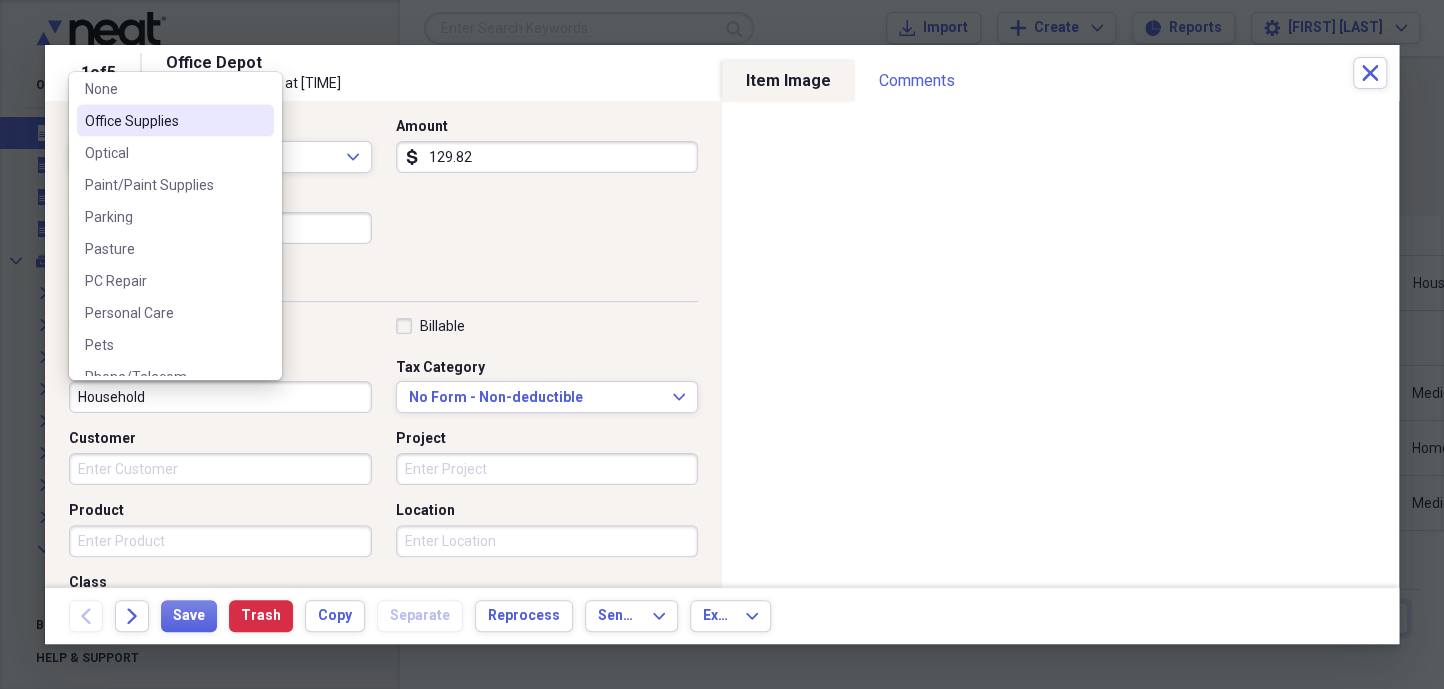 click on "Office Supplies" at bounding box center (163, 121) 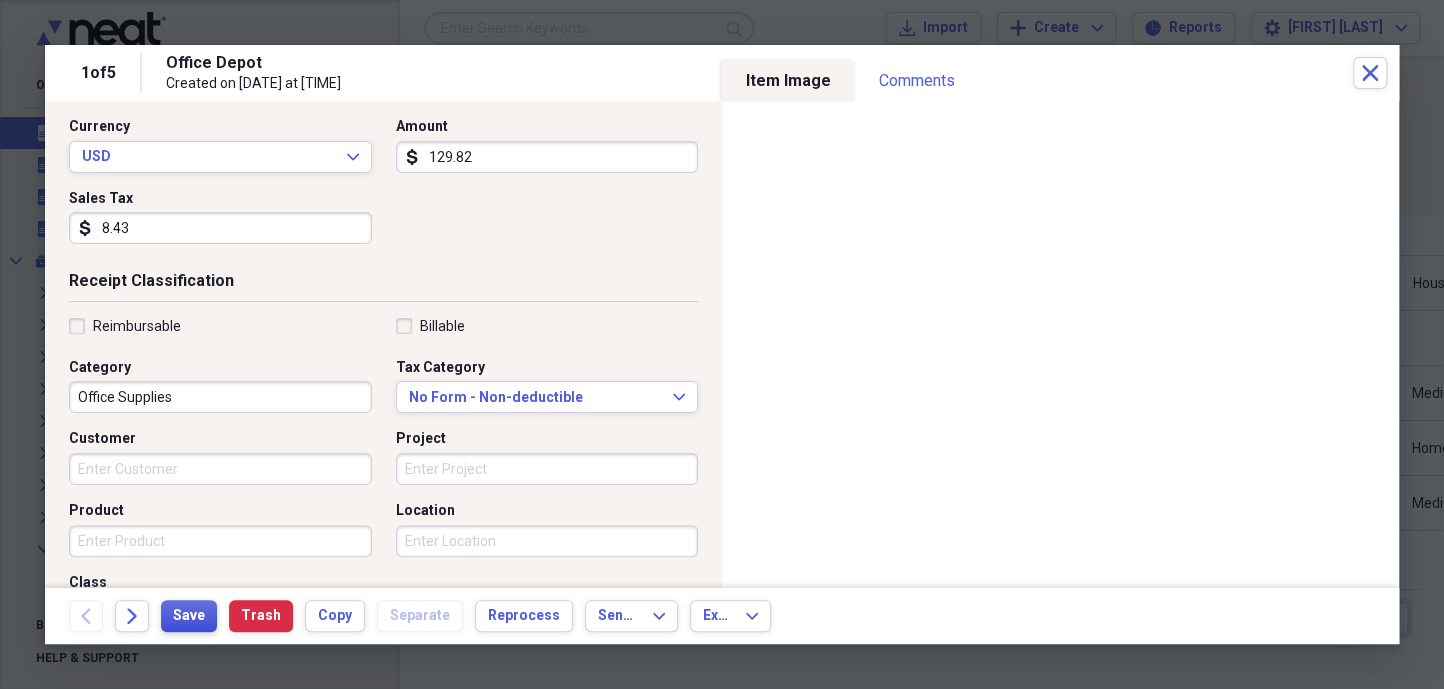 click on "Save" at bounding box center (189, 616) 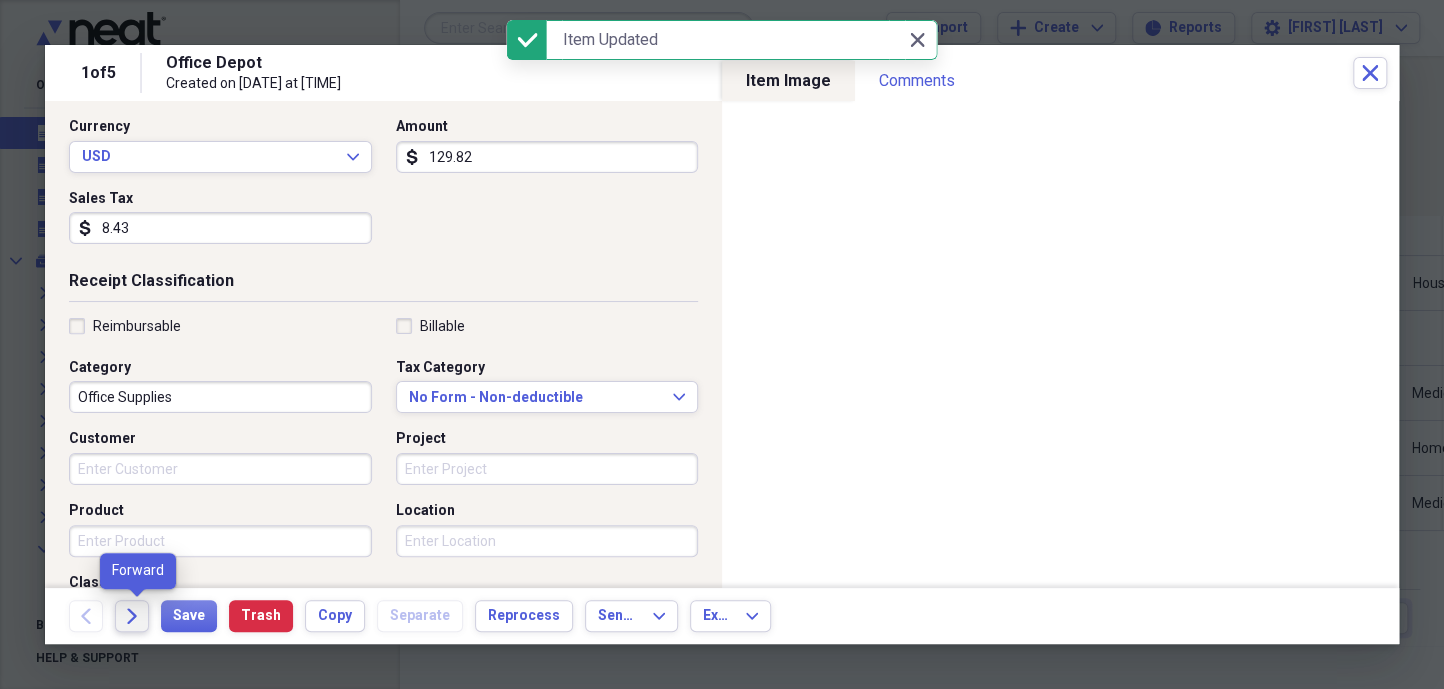 click on "Forward" 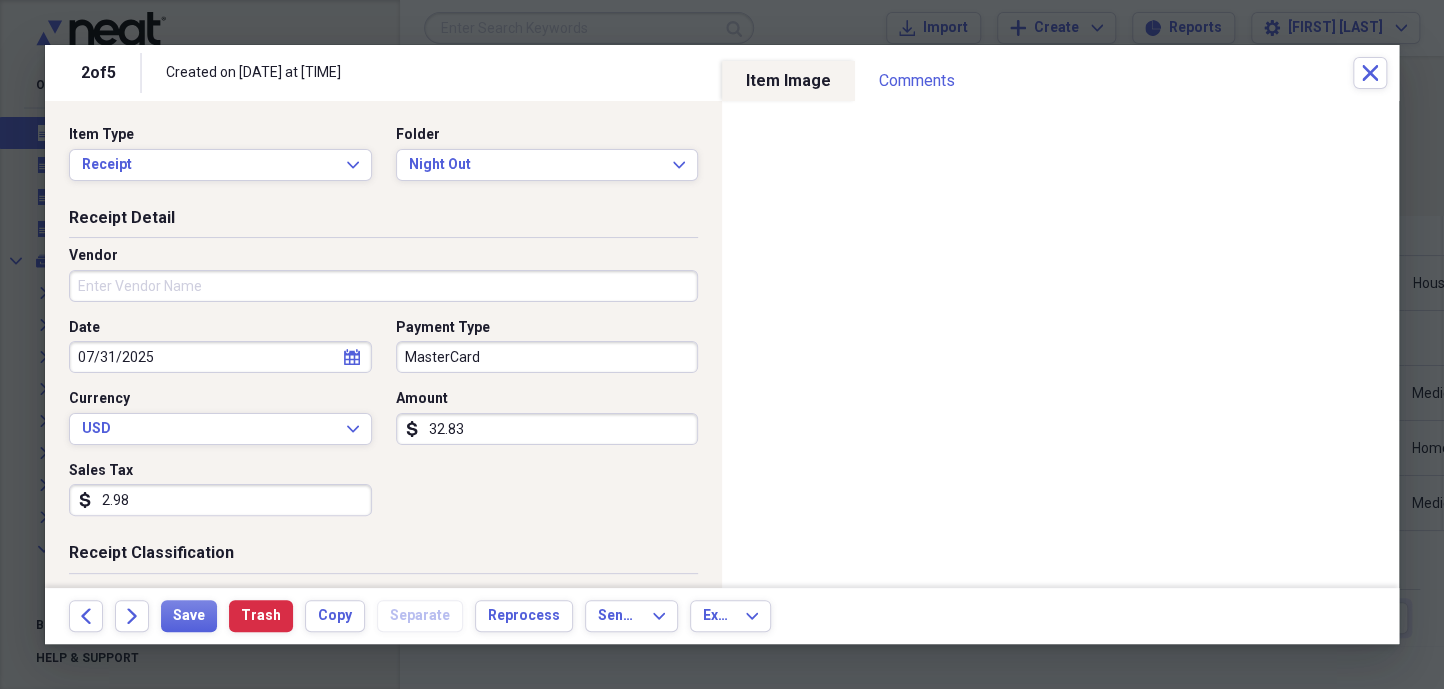 click on "Vendor" at bounding box center [383, 286] 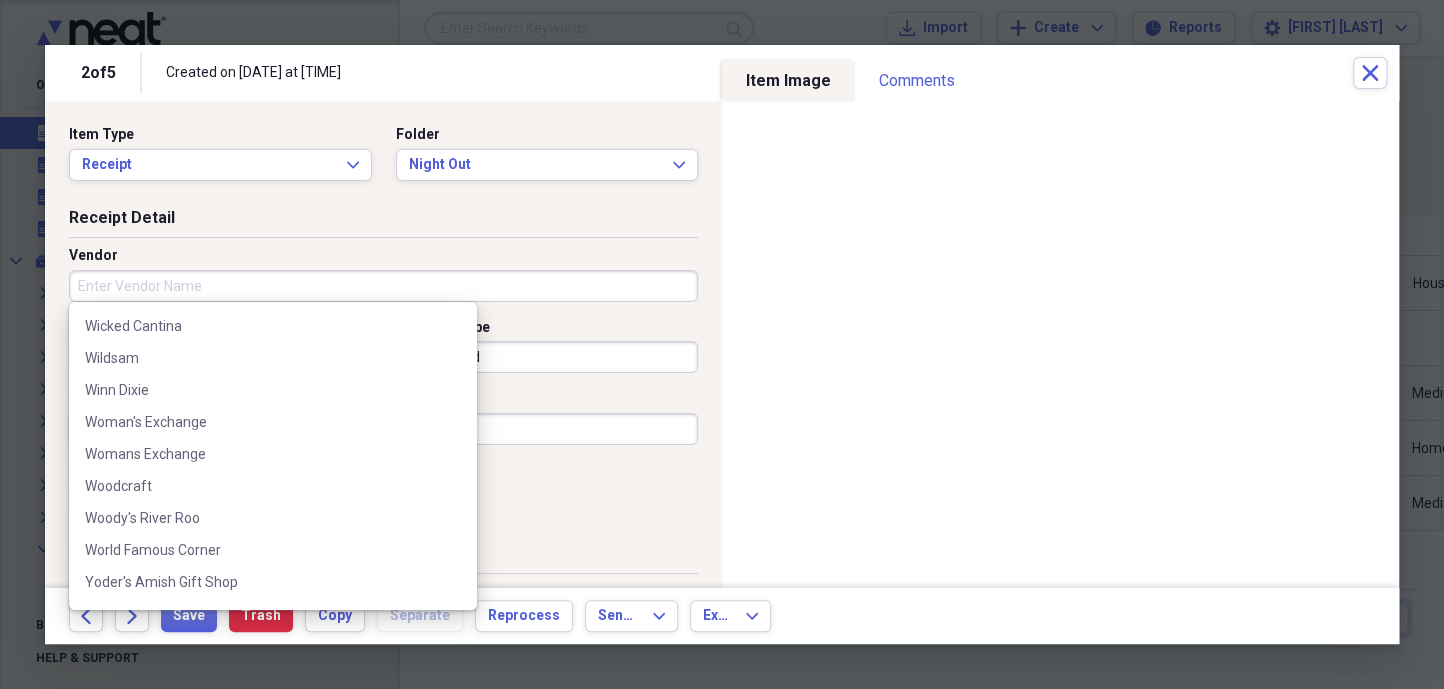 scroll, scrollTop: 15190, scrollLeft: 0, axis: vertical 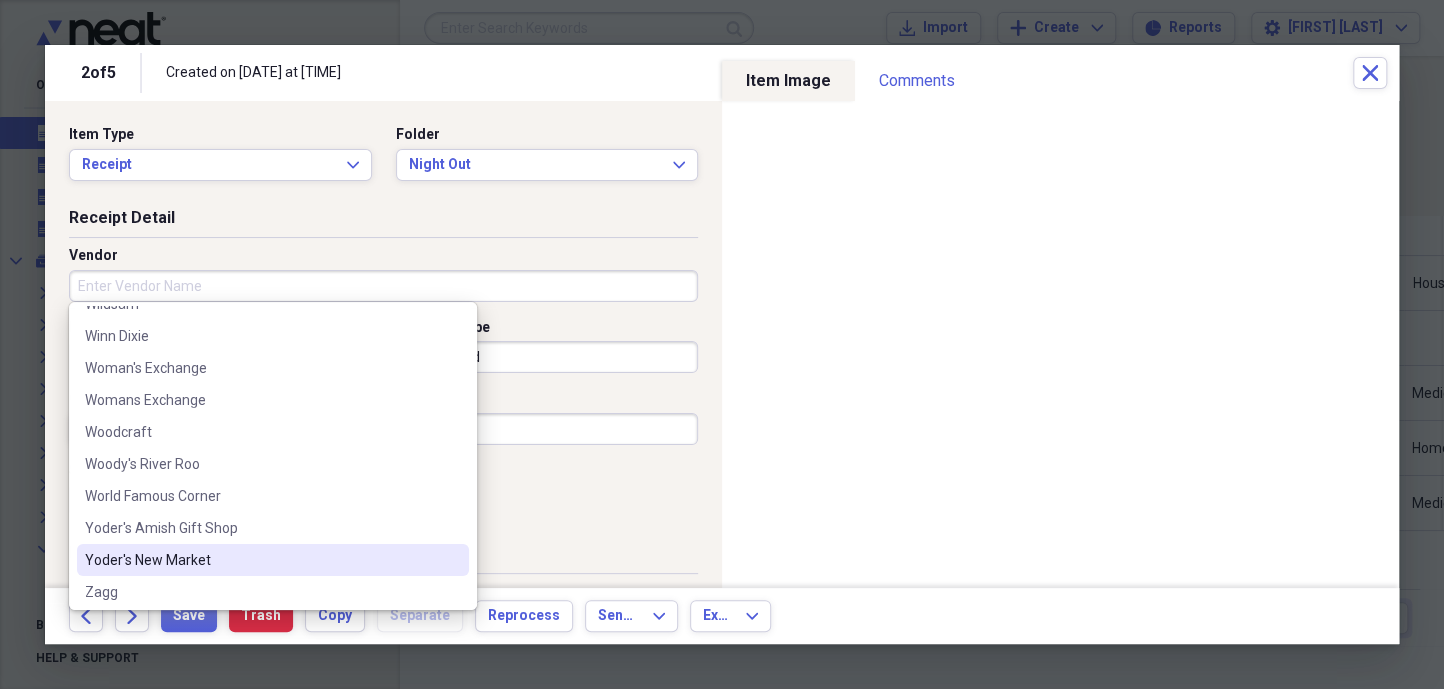 click on "Yoder's New Market" at bounding box center [261, 560] 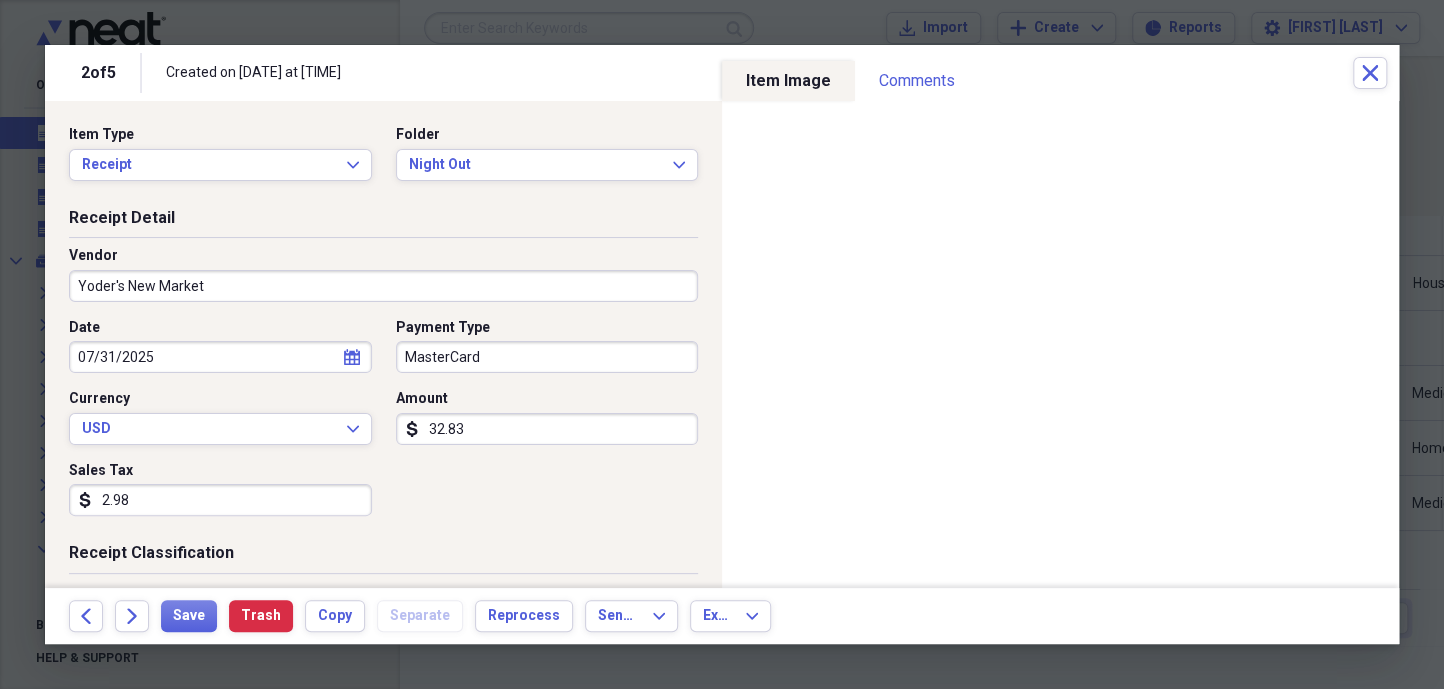 type on "Meals/Restaurants" 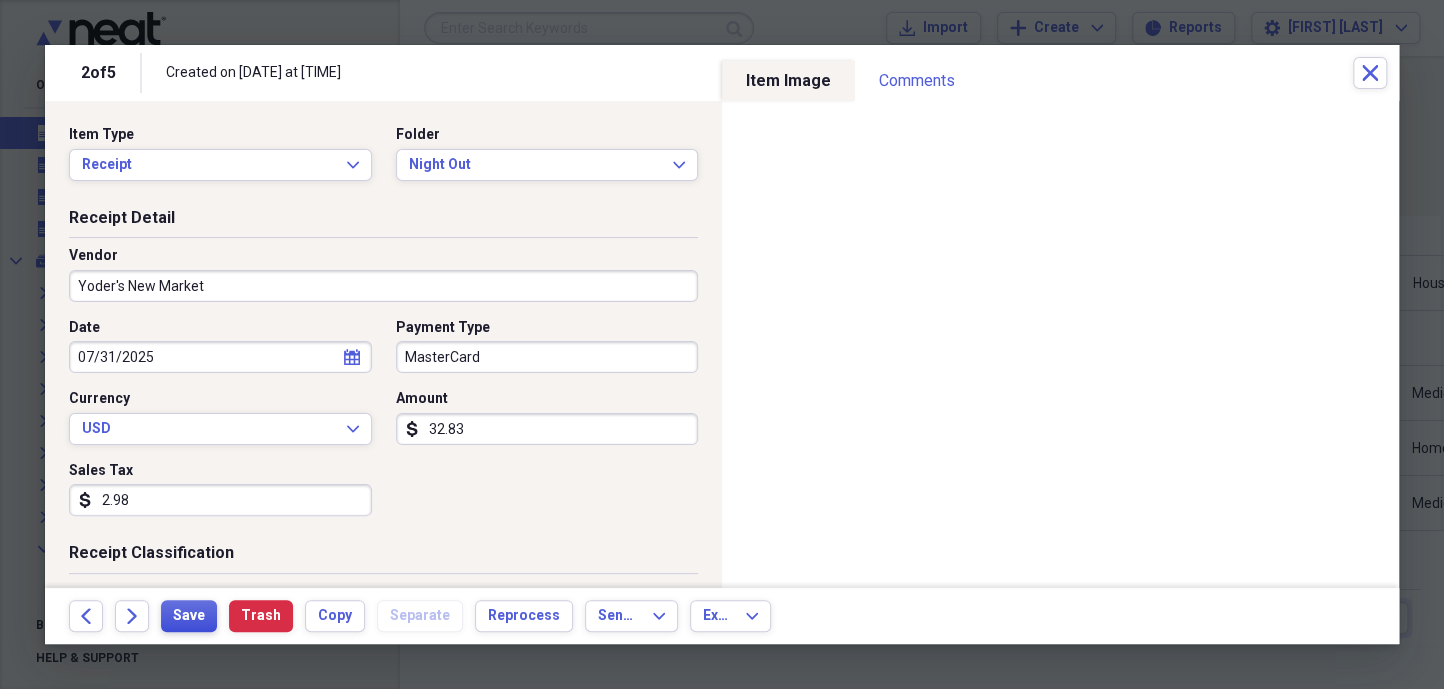 click on "Save" at bounding box center (189, 616) 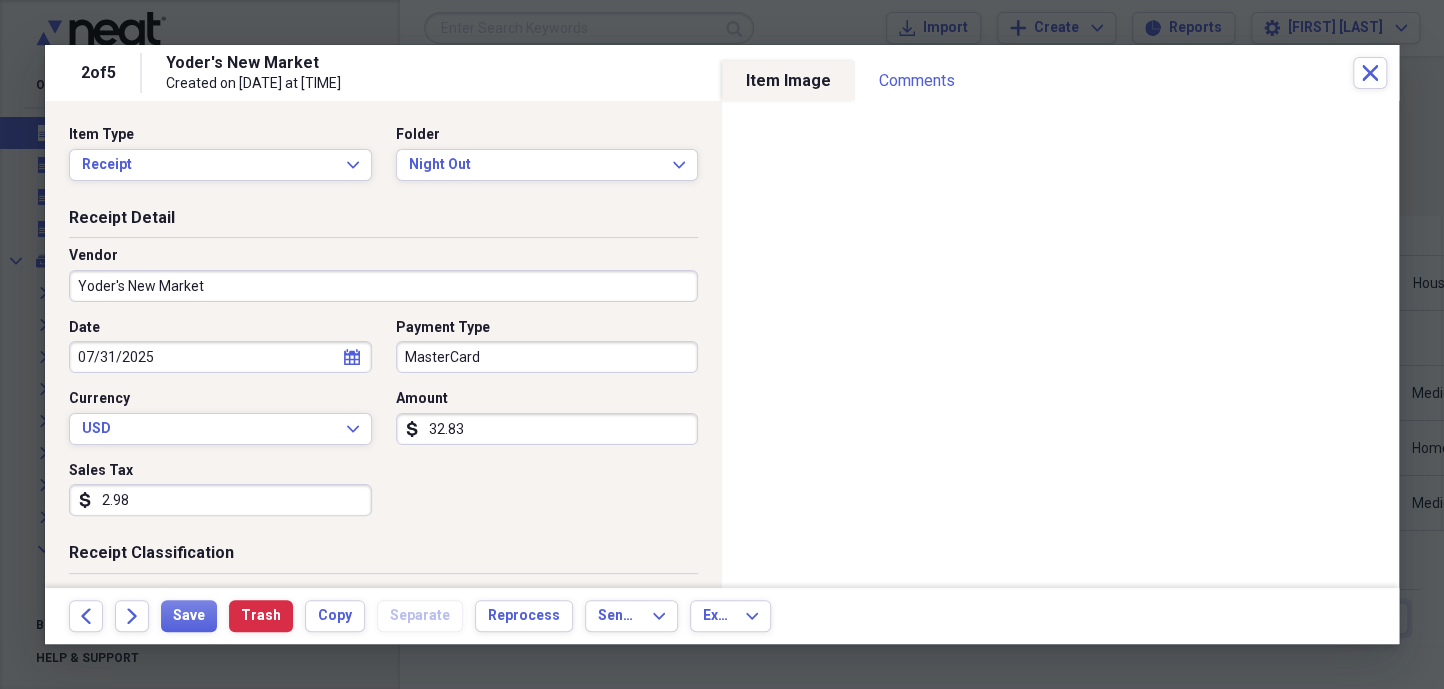 click on "2.98" at bounding box center (220, 500) 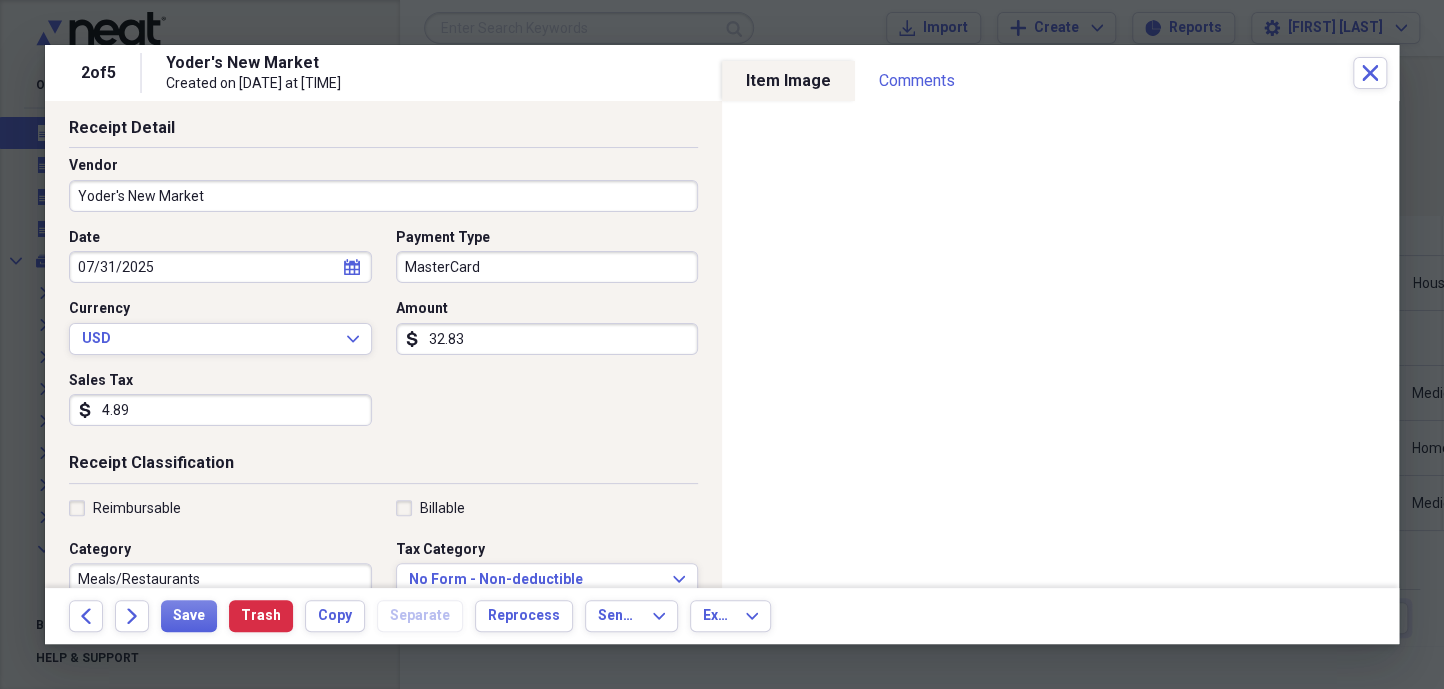 scroll, scrollTop: 181, scrollLeft: 0, axis: vertical 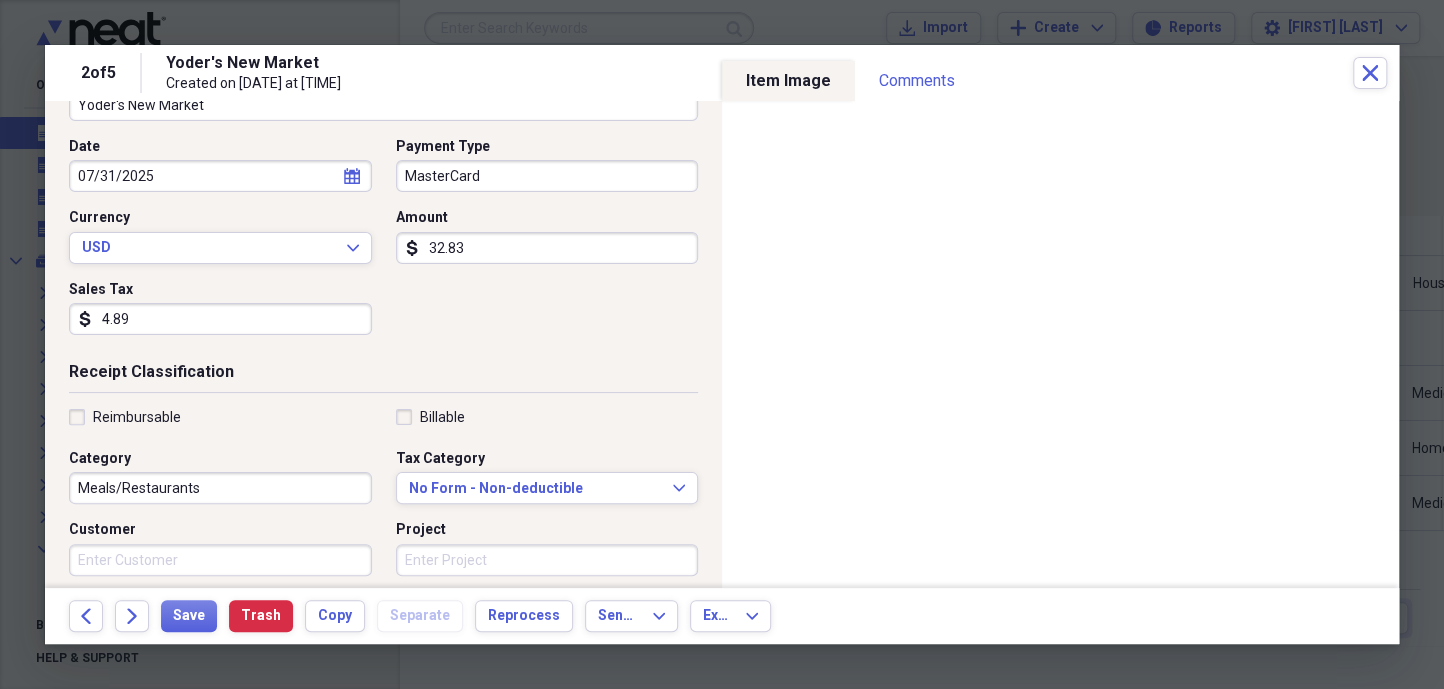 type on "4.89" 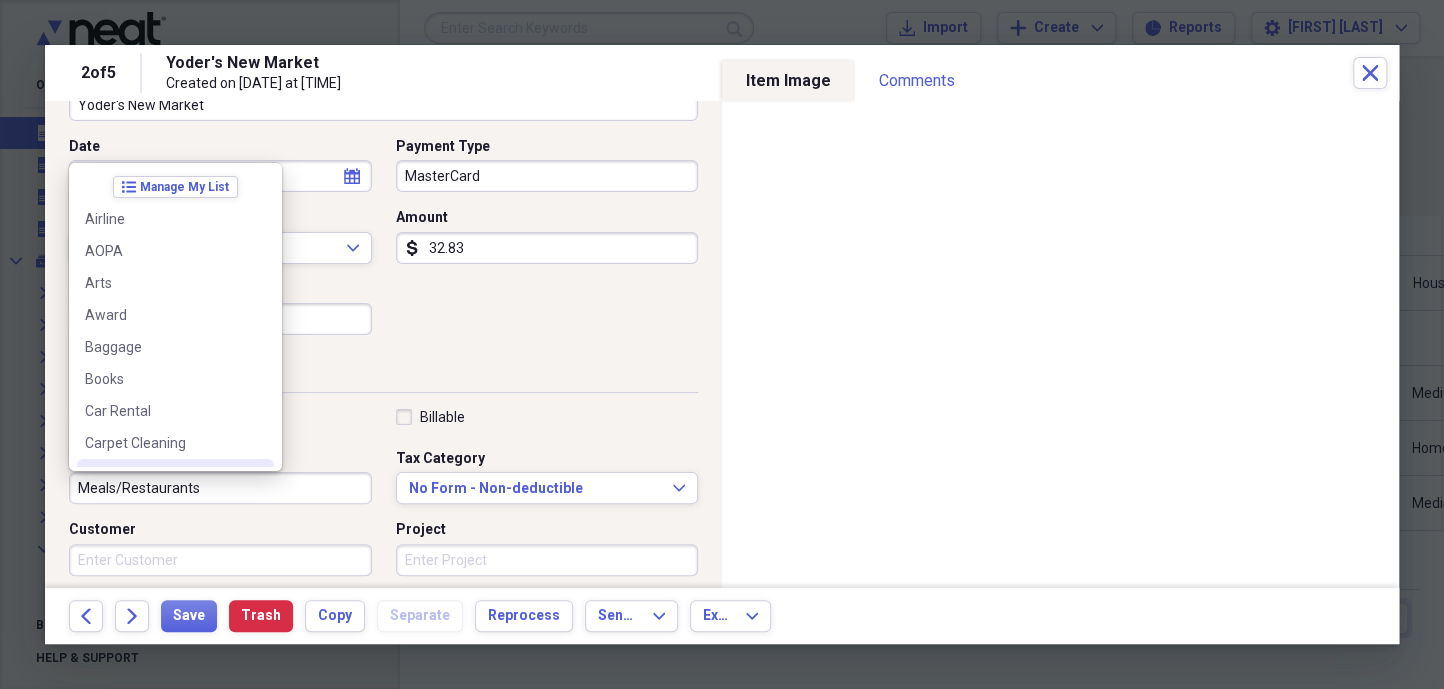 click on "Meals/Restaurants" at bounding box center (220, 488) 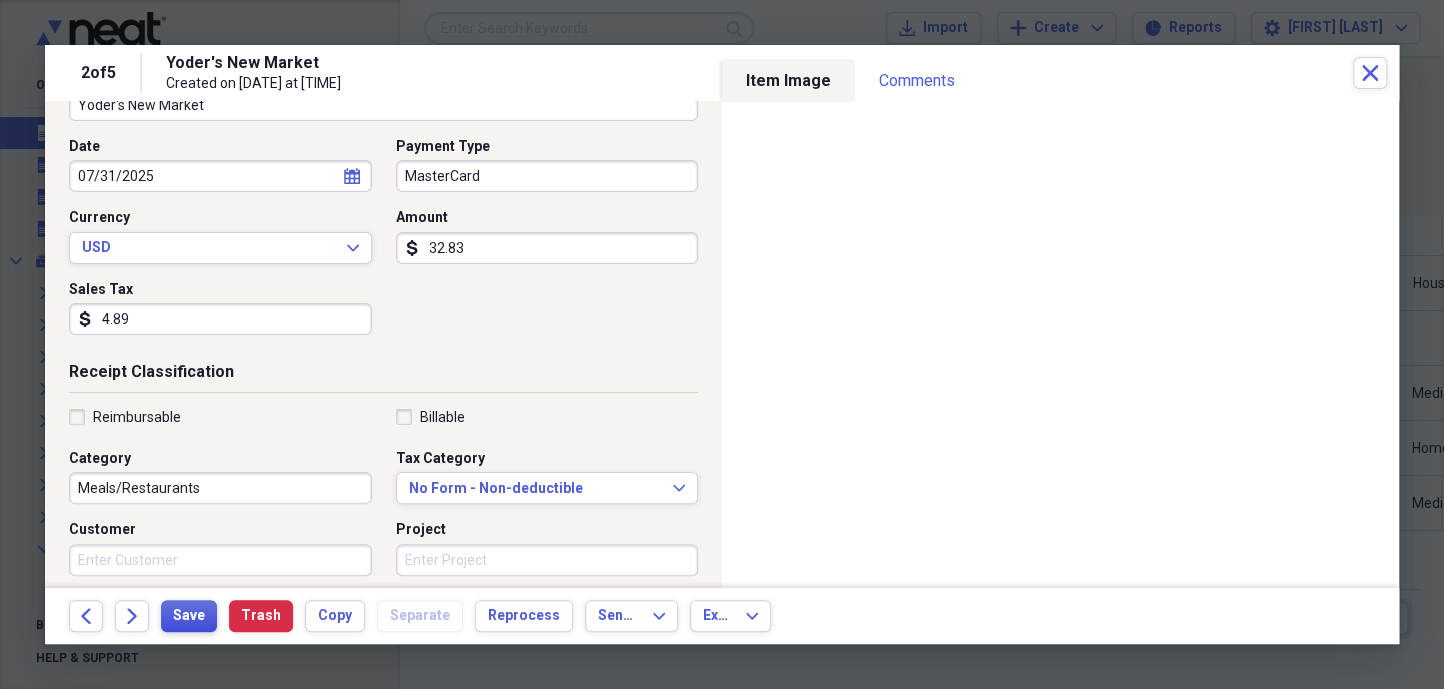 click on "Save" at bounding box center (189, 616) 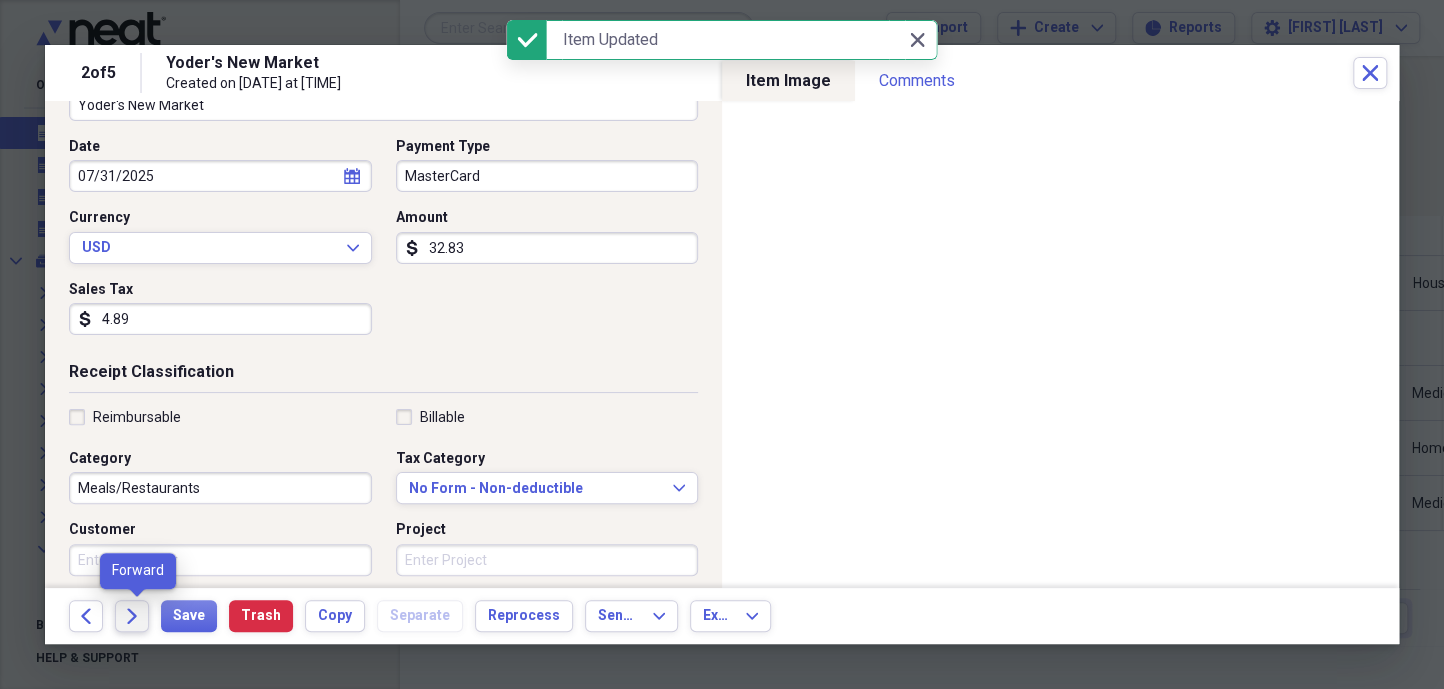click 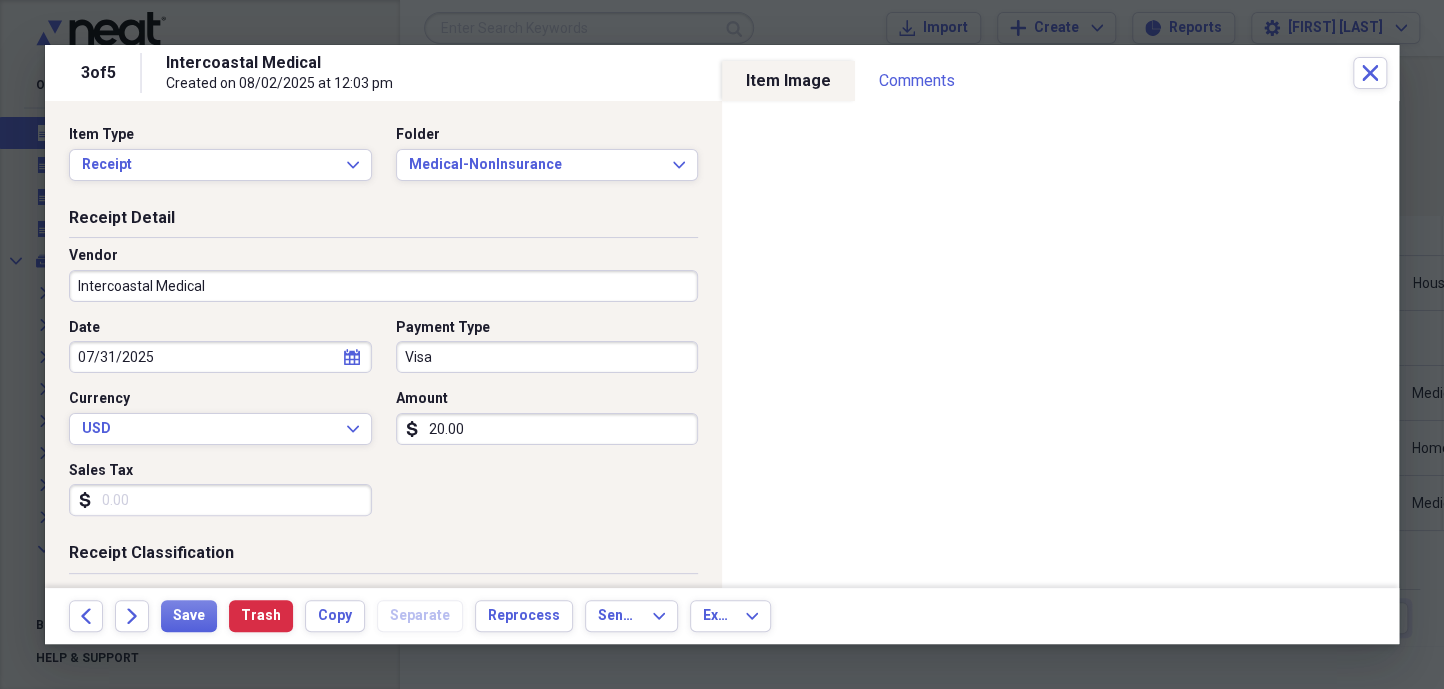 click on "Sales Tax" at bounding box center (220, 500) 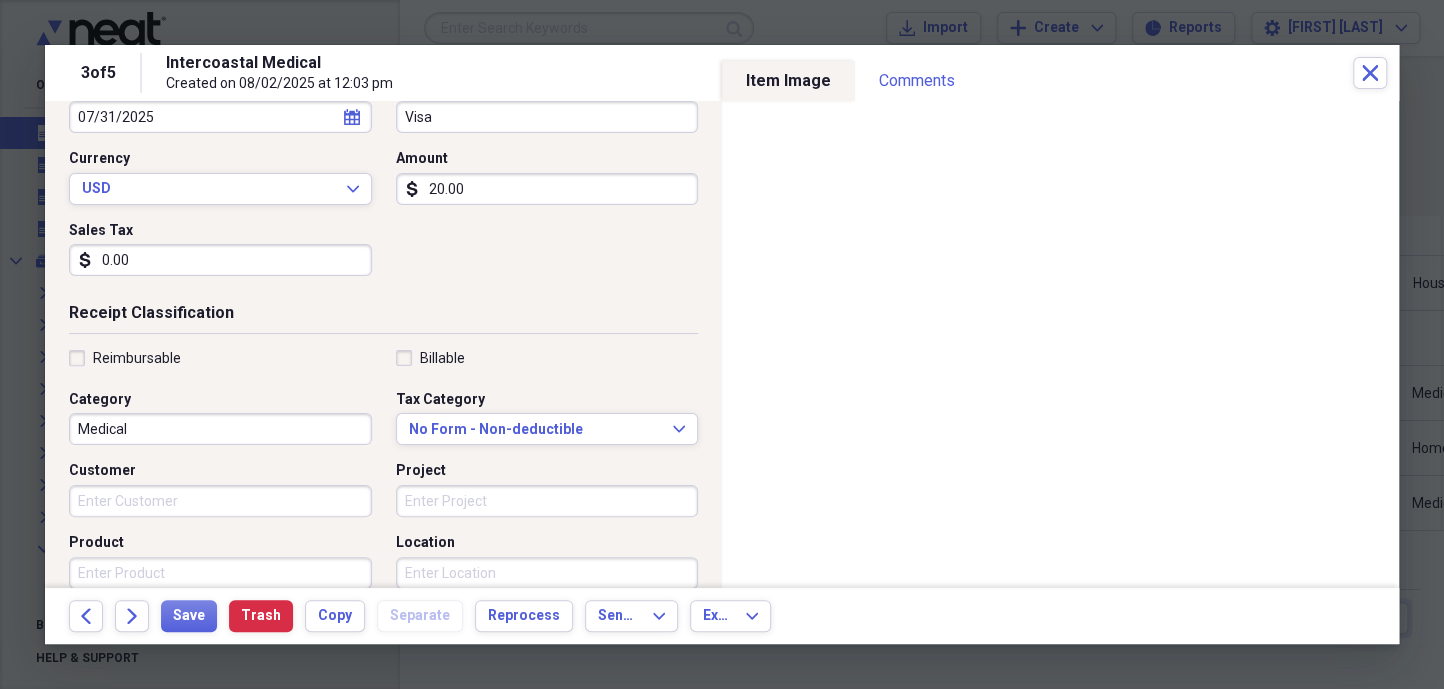 scroll, scrollTop: 272, scrollLeft: 0, axis: vertical 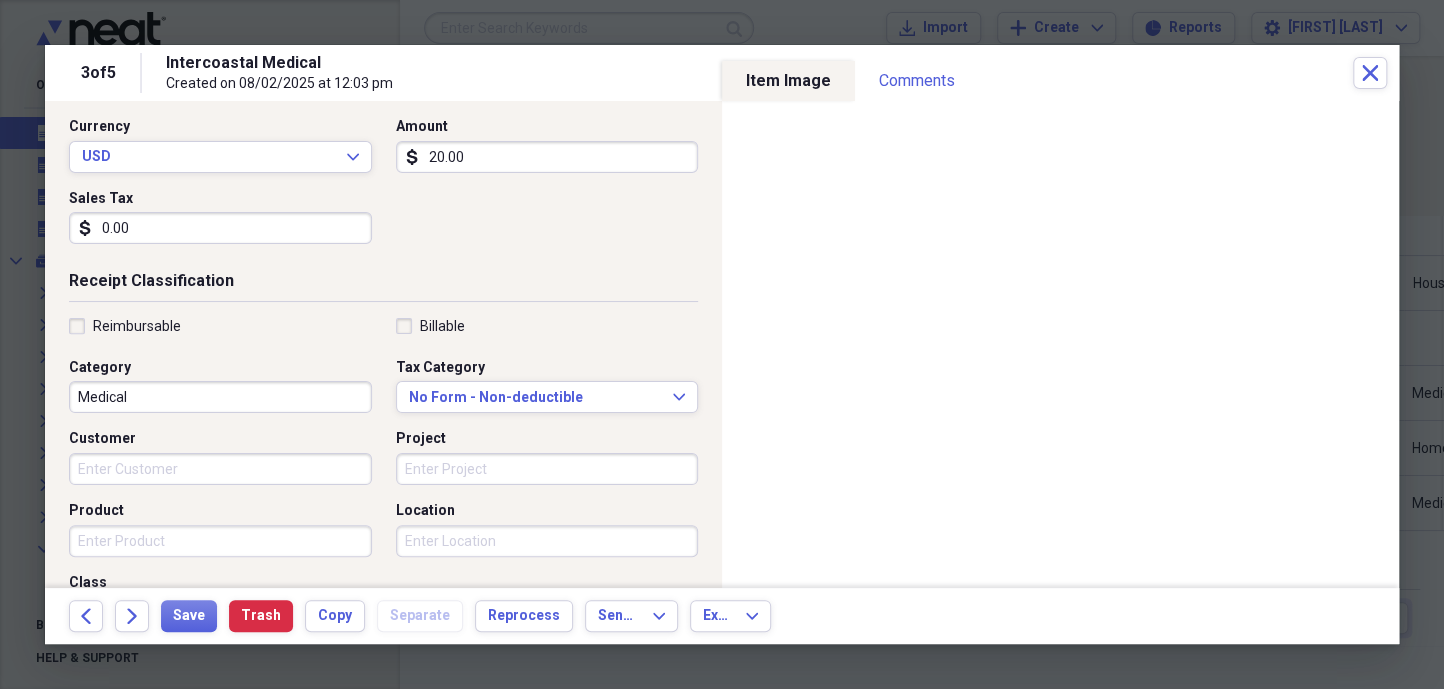 type on "0.00" 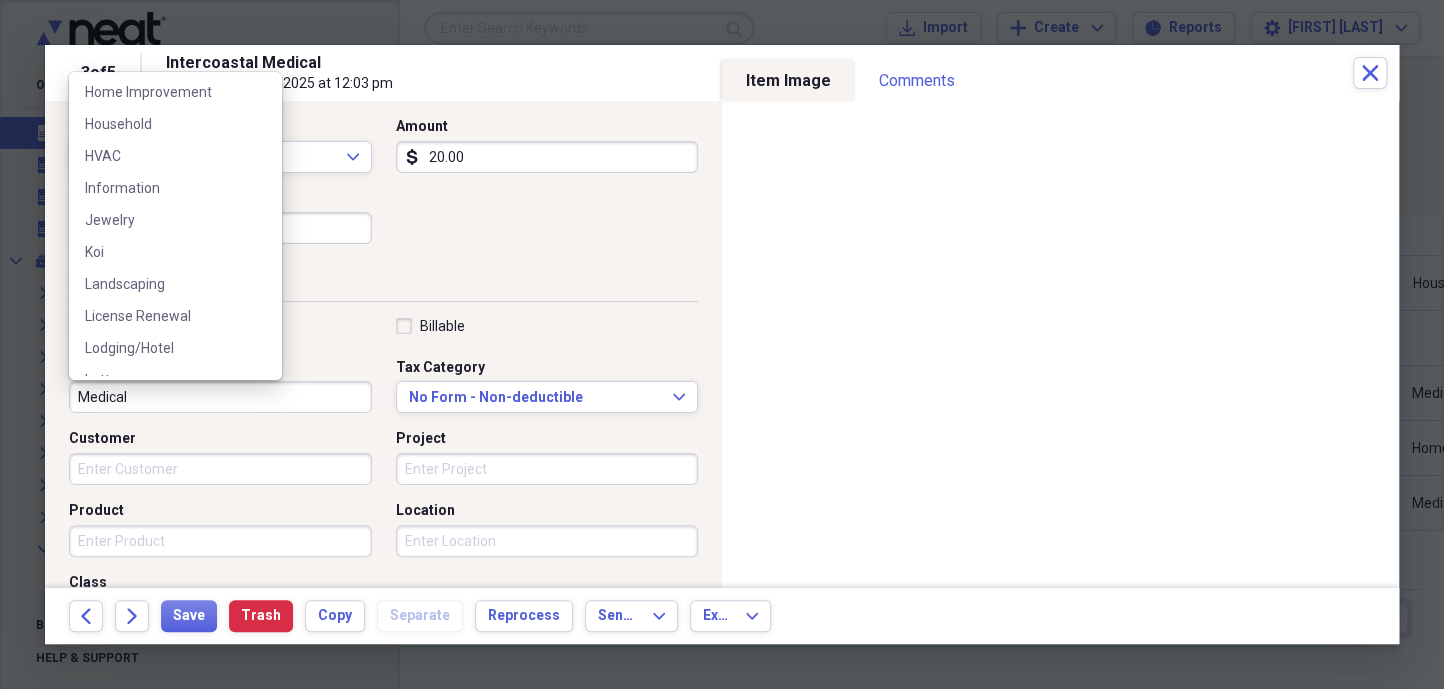 scroll, scrollTop: 1570, scrollLeft: 0, axis: vertical 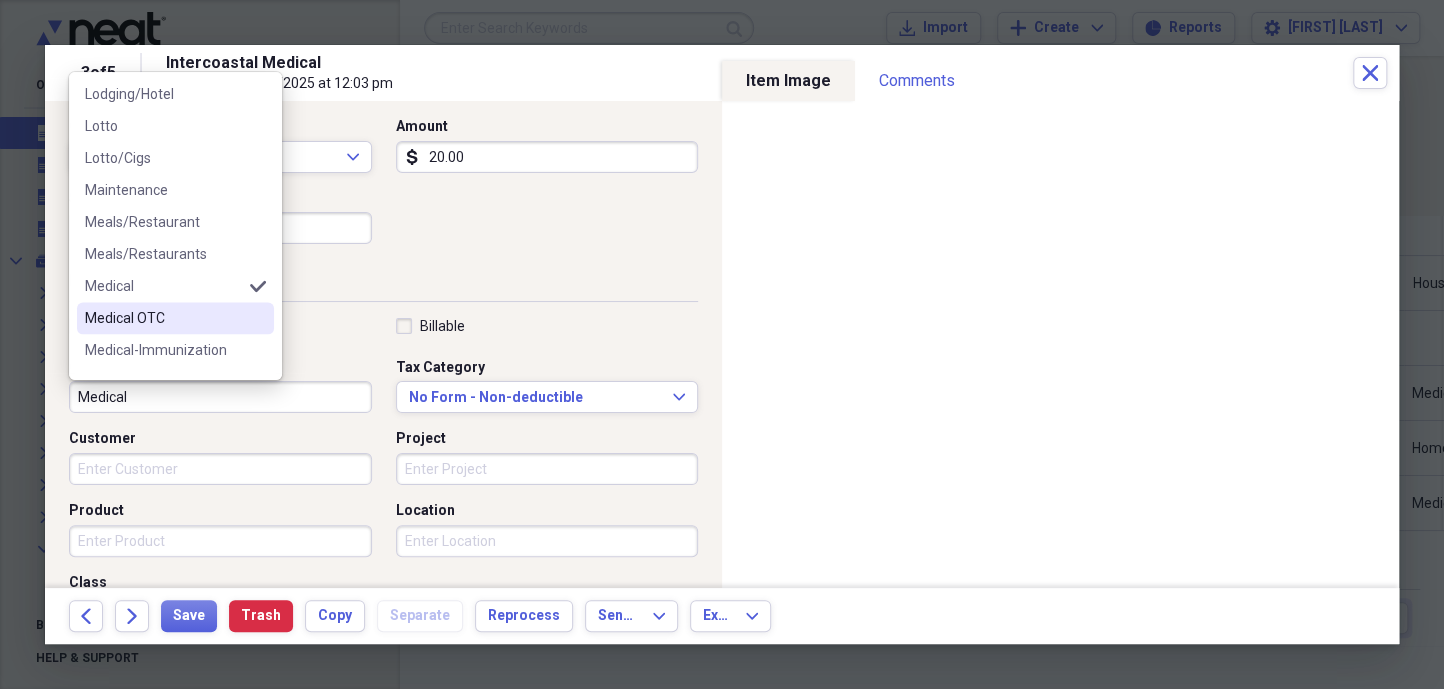 click on "Medical" at bounding box center (220, 397) 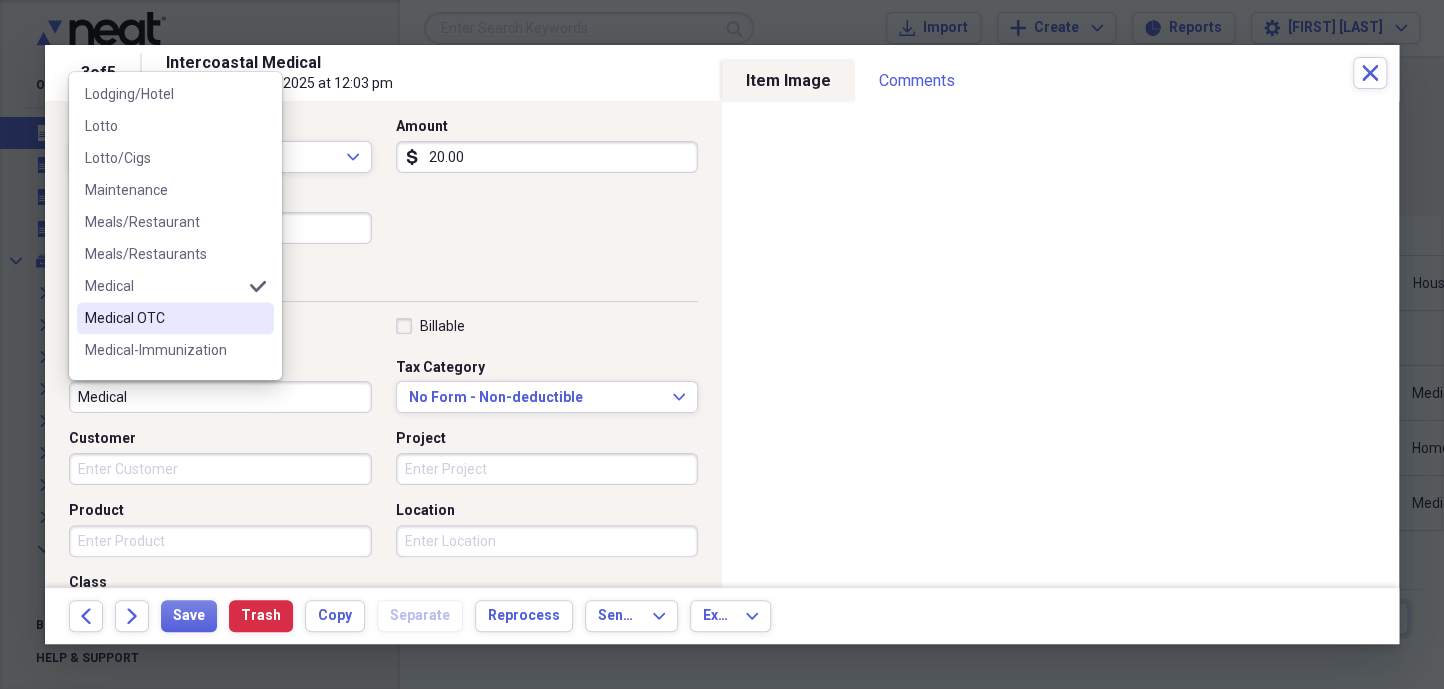 click on "Date [DATE] calendar Calendar Payment Type Visa Currency USD Expand Amount dollar-sign 20.00 Sales Tax dollar-sign 0.00" at bounding box center [383, 153] 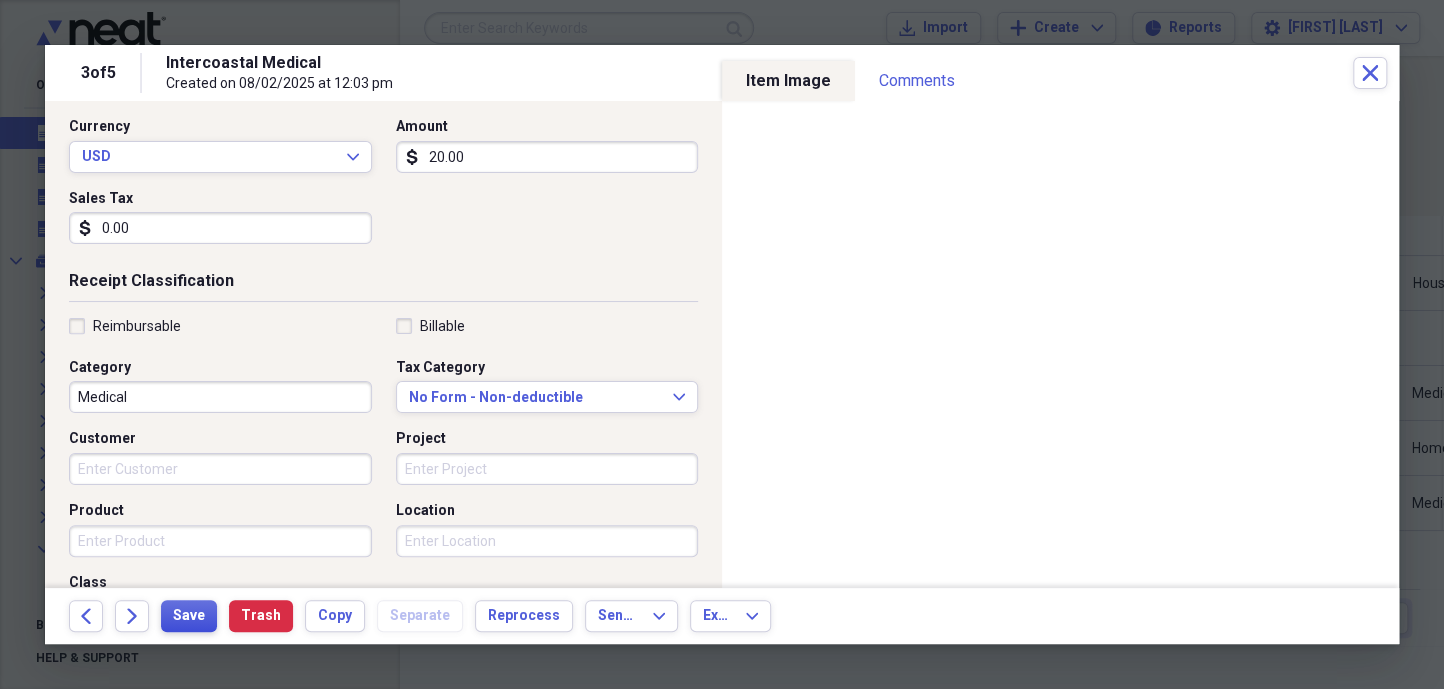 click on "Save" at bounding box center [189, 616] 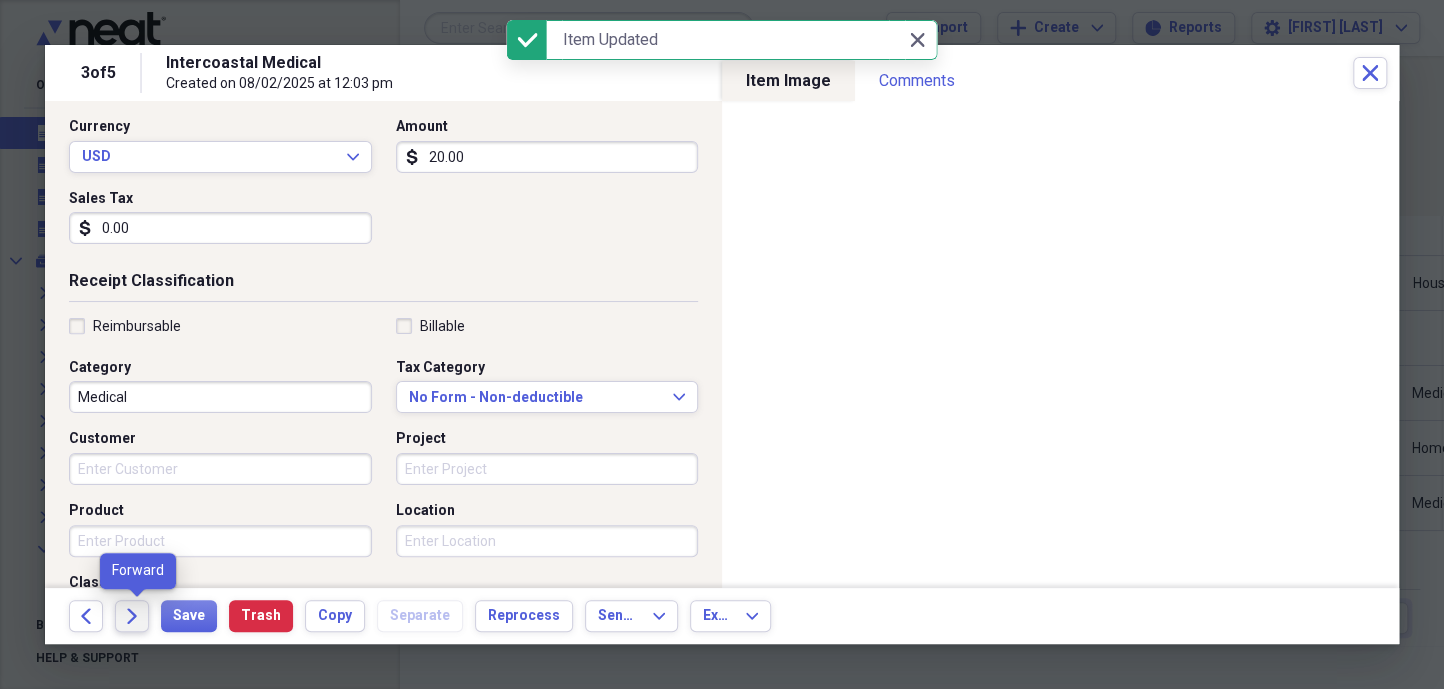 click 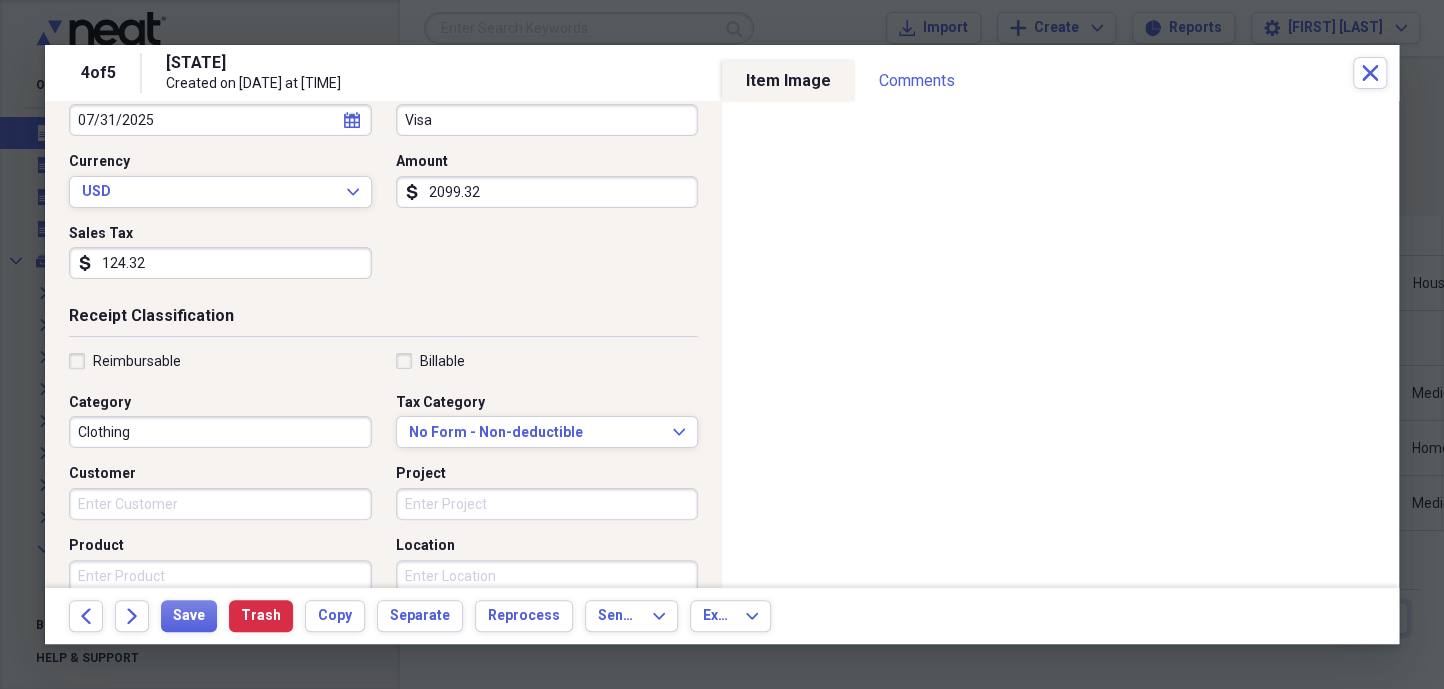 scroll, scrollTop: 272, scrollLeft: 0, axis: vertical 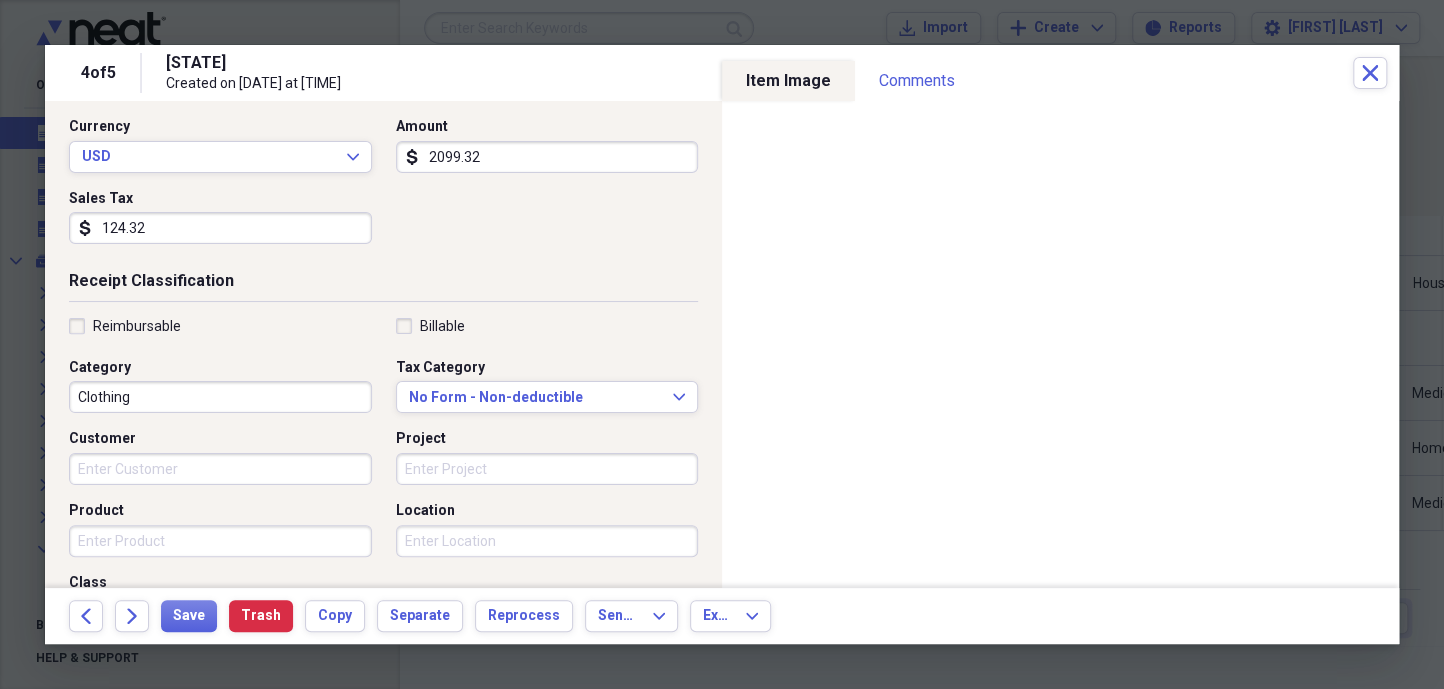 click on "124.32" at bounding box center (220, 228) 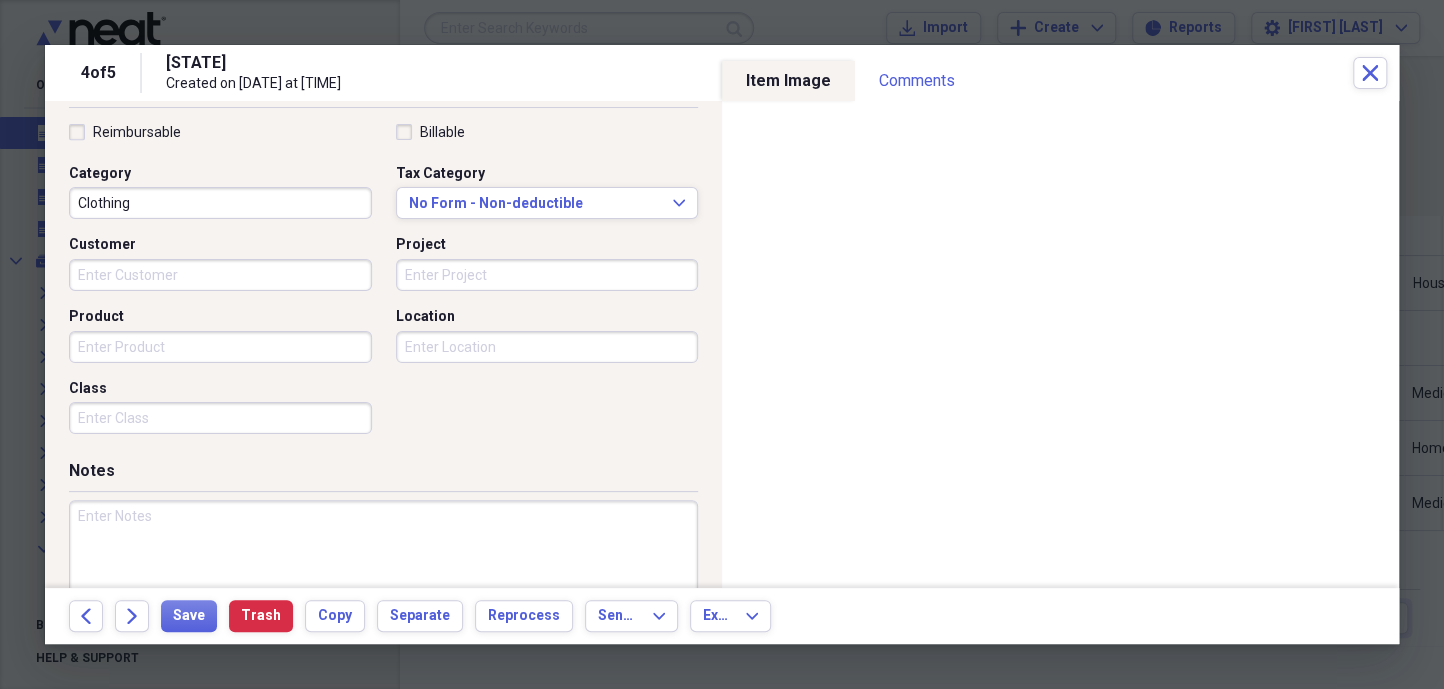 scroll, scrollTop: 532, scrollLeft: 0, axis: vertical 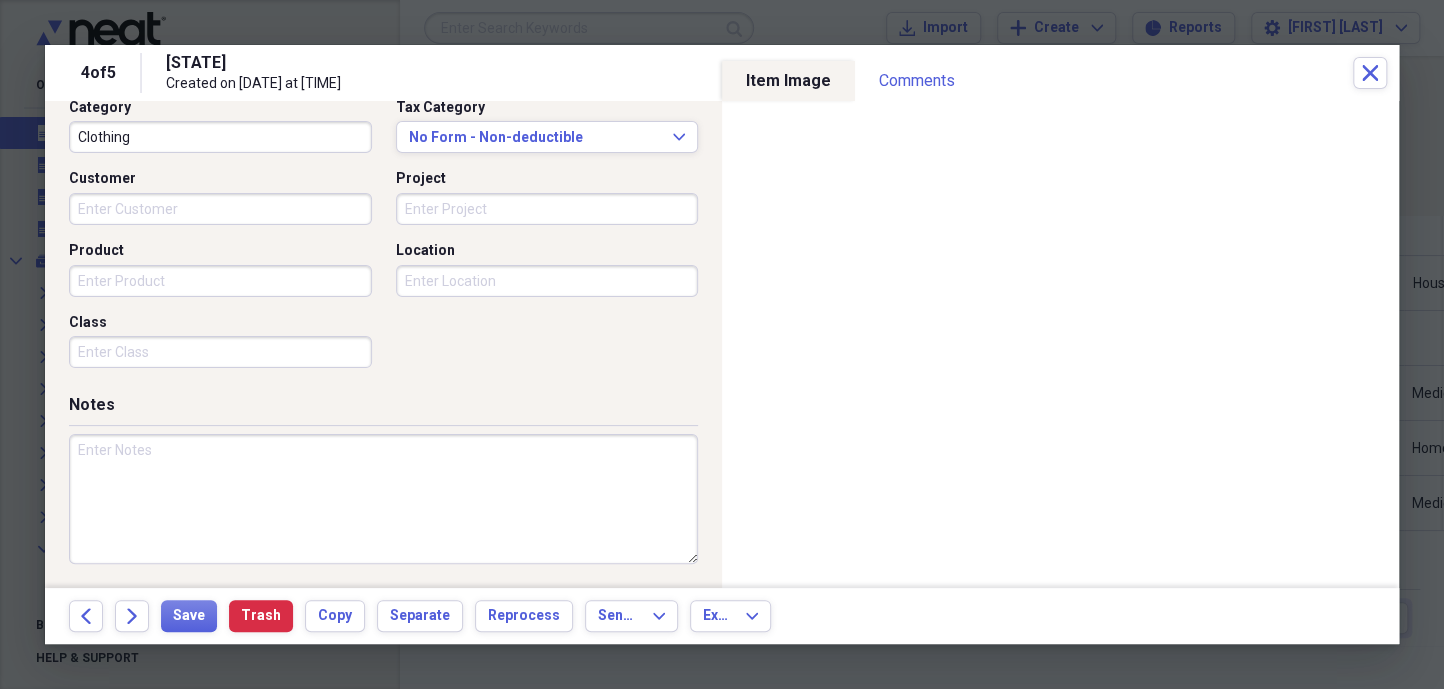 type on "323.32" 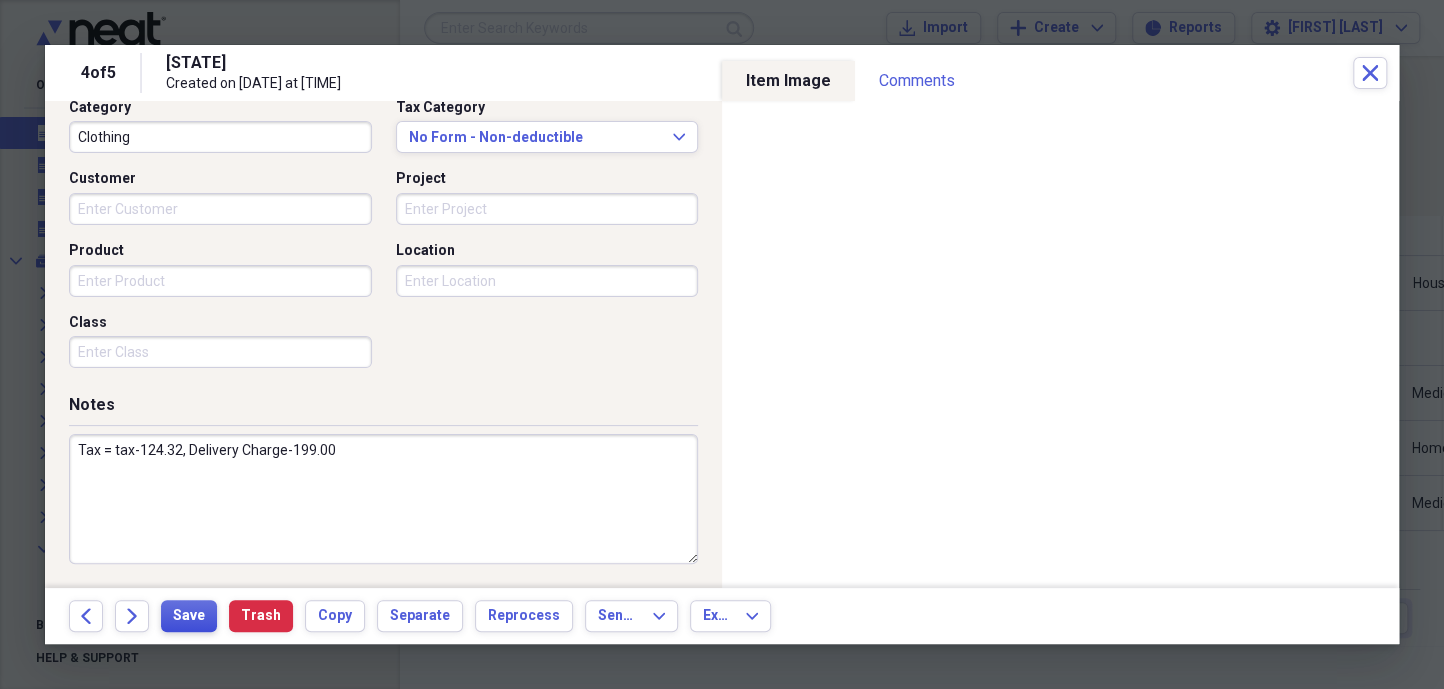 type on "Tax = tax-124.32, Delivery Charge-199.00" 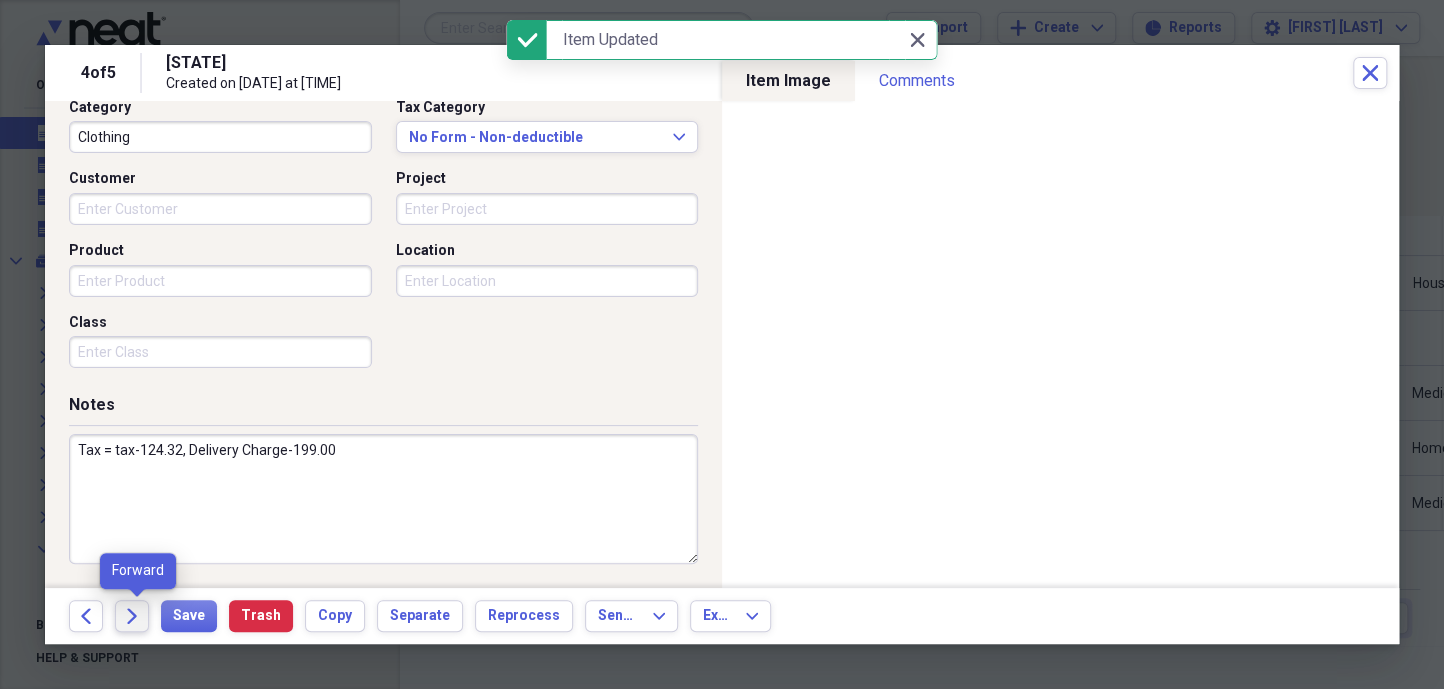 click on "Forward" 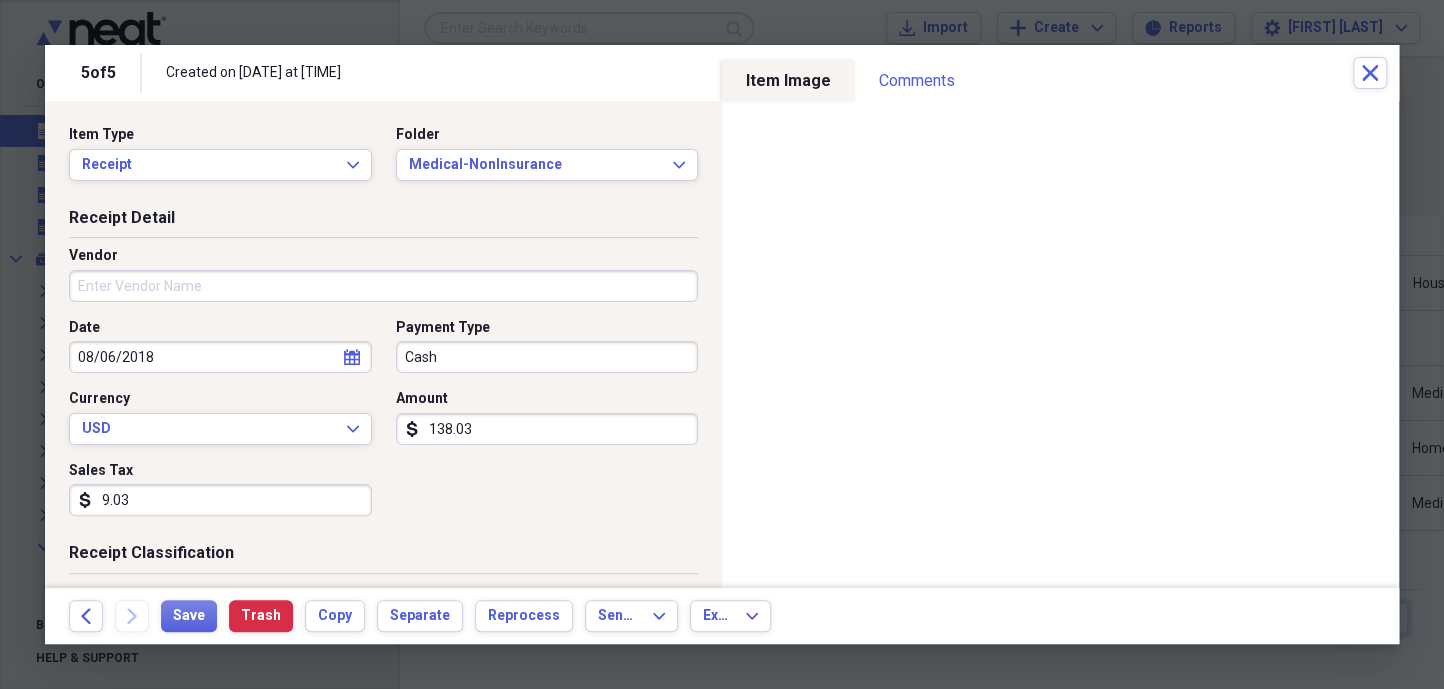 click on "Vendor" at bounding box center (383, 286) 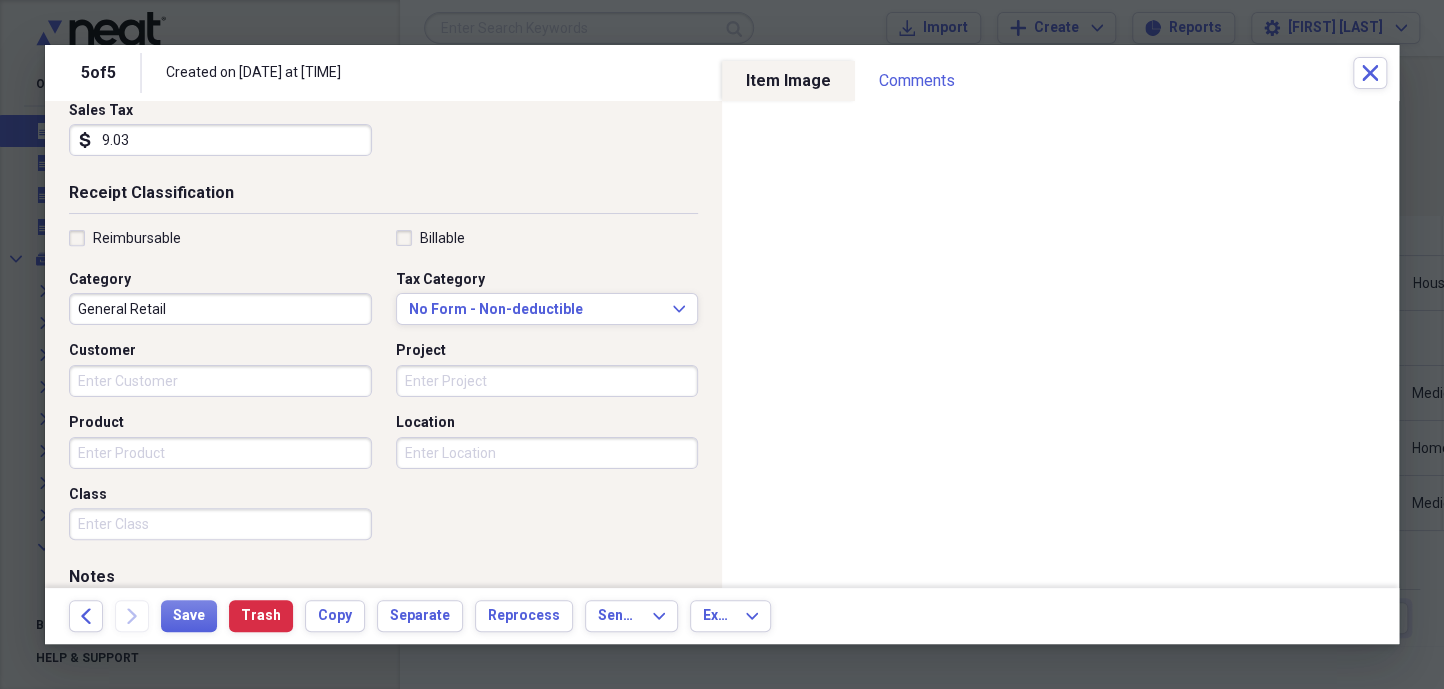 scroll, scrollTop: 363, scrollLeft: 0, axis: vertical 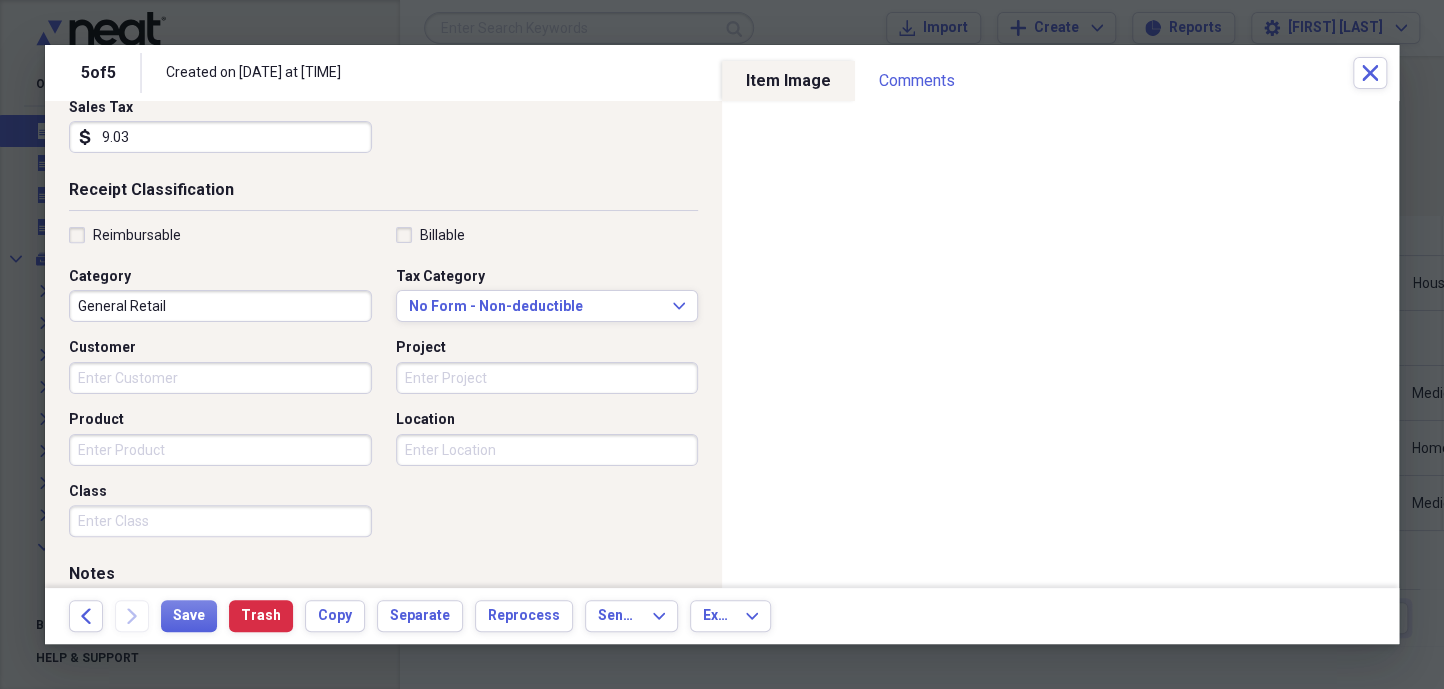 type on "Oxiline" 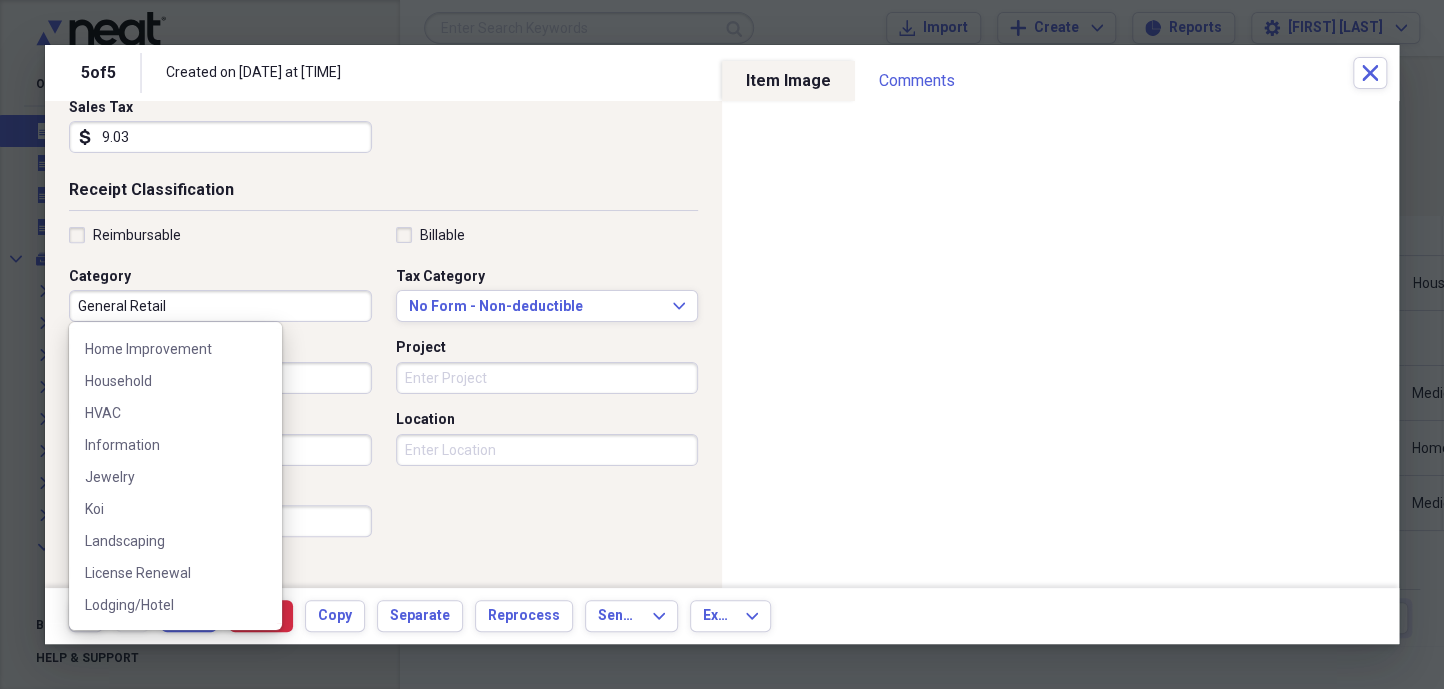 scroll, scrollTop: 1570, scrollLeft: 0, axis: vertical 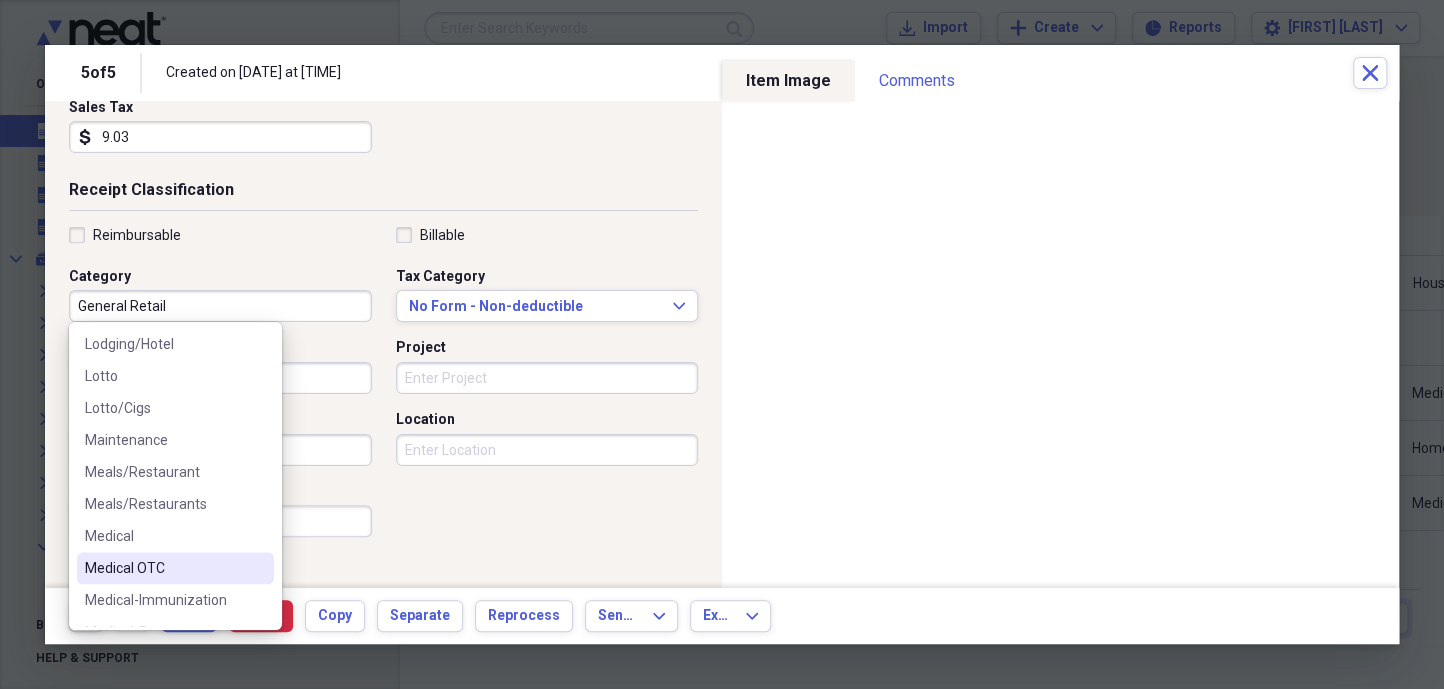 click on "Medical OTC" at bounding box center [163, 568] 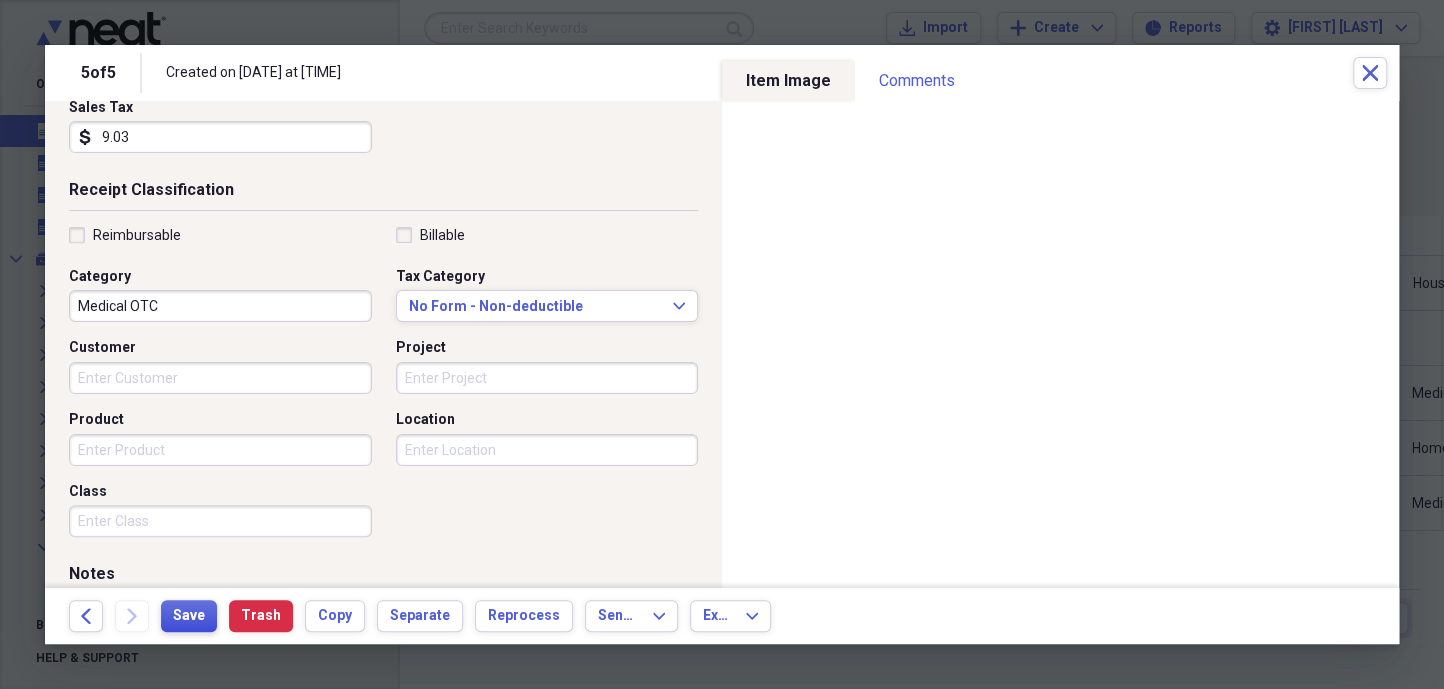 click on "Save" at bounding box center (189, 616) 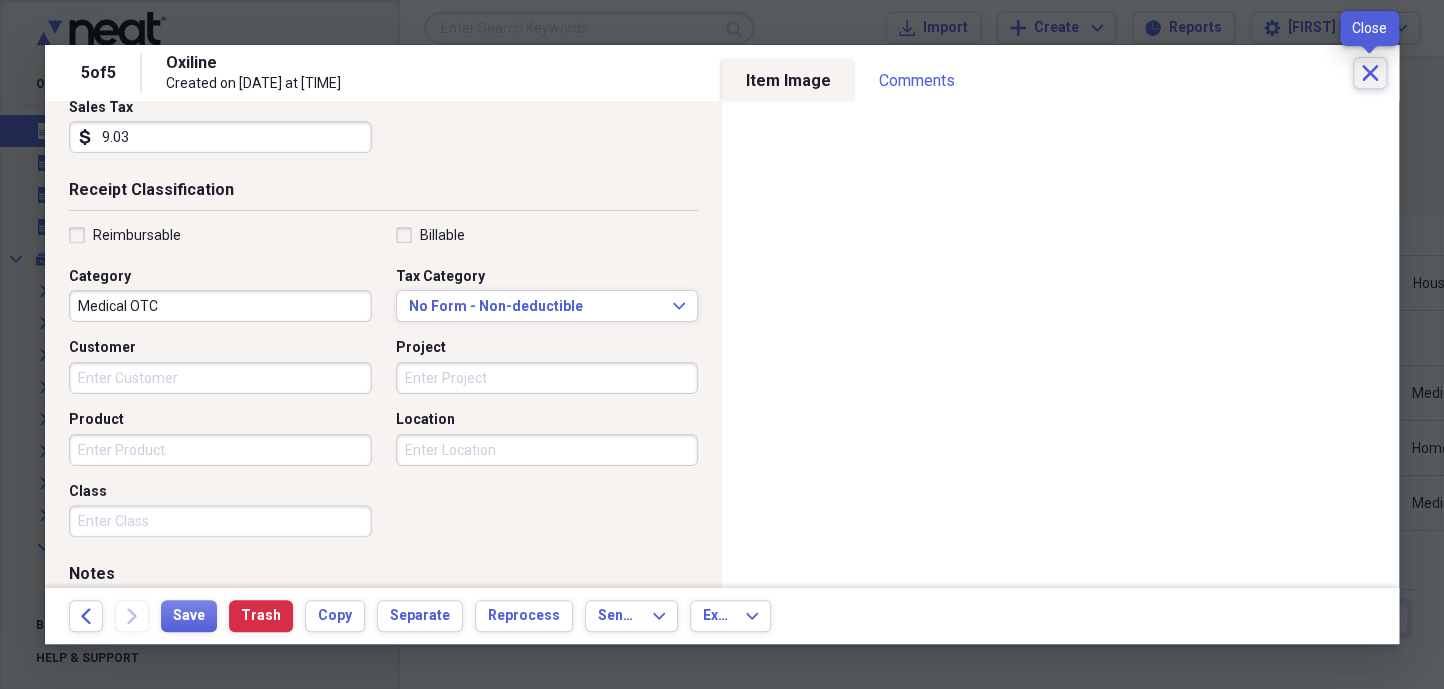 click on "Close" 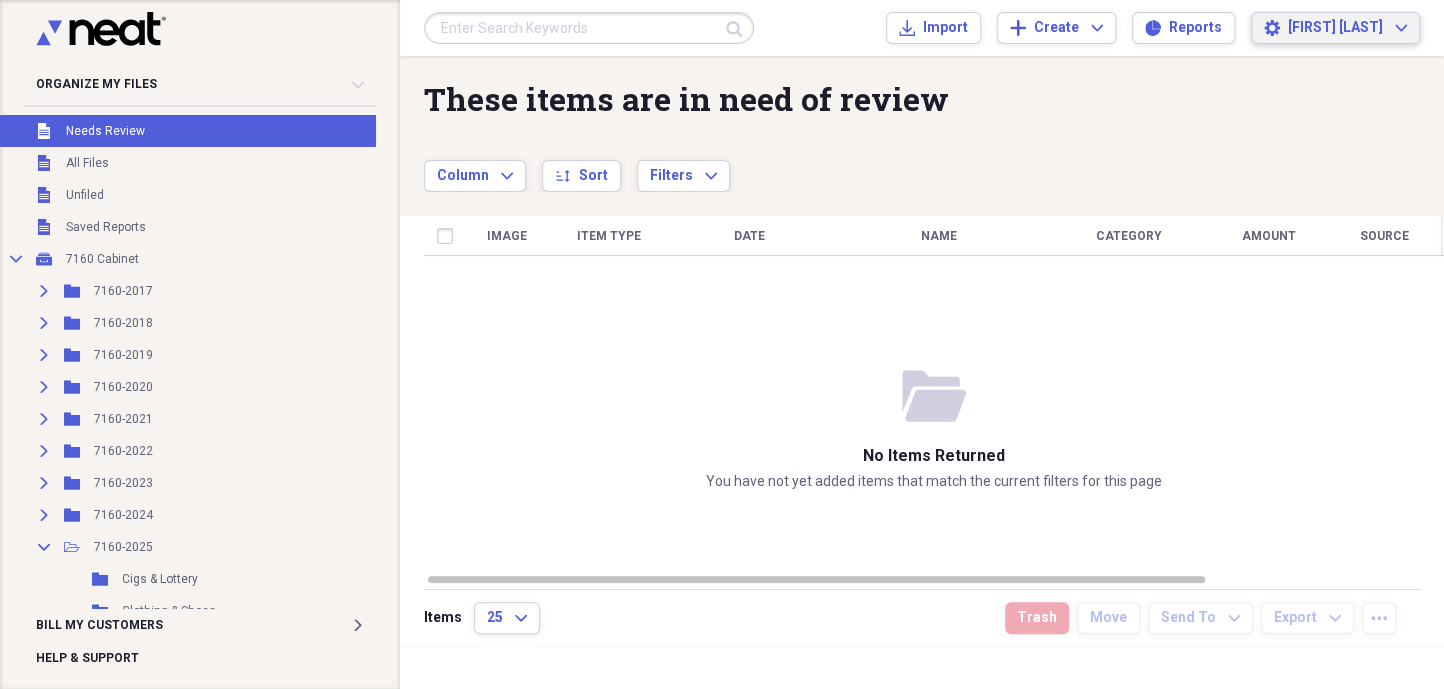 click on "Expand" 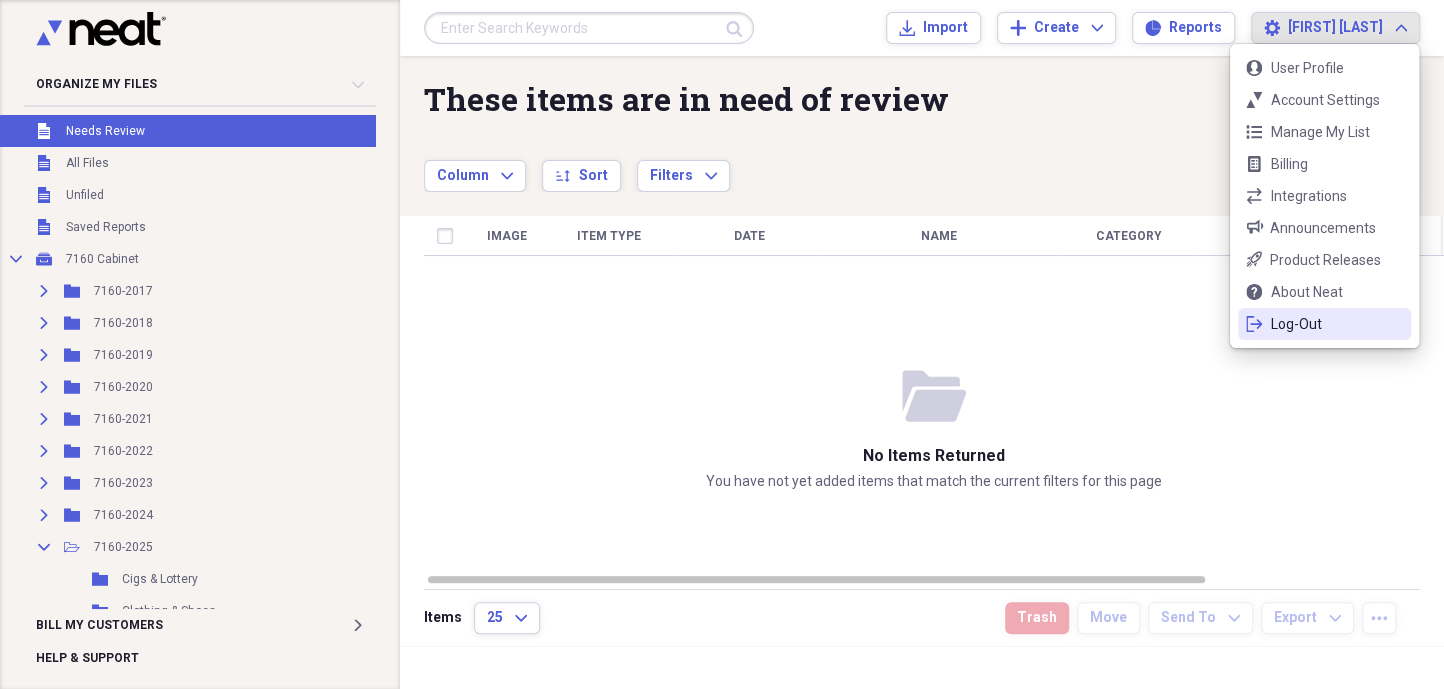click on "Log-Out" at bounding box center [1324, 324] 